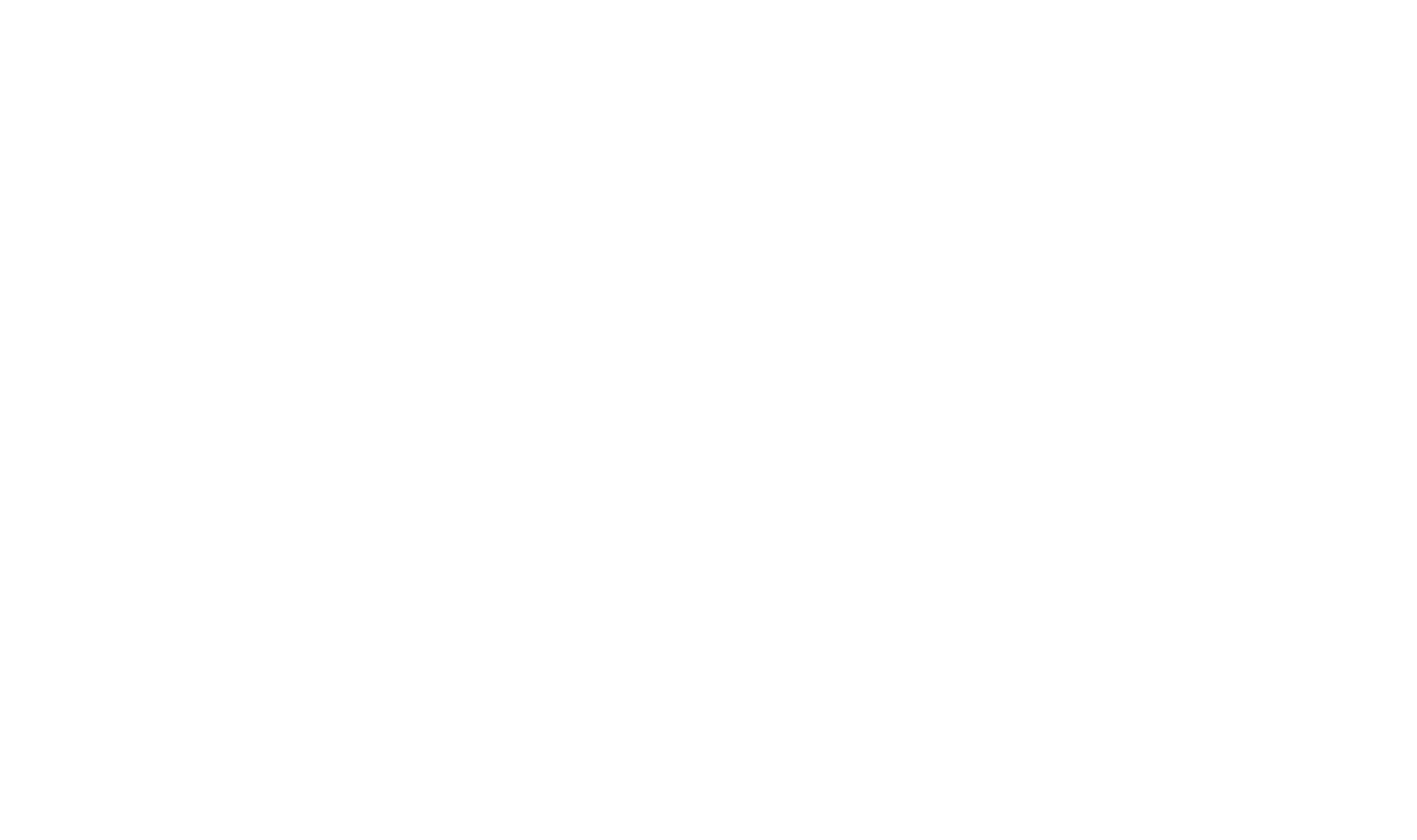 scroll, scrollTop: 0, scrollLeft: 0, axis: both 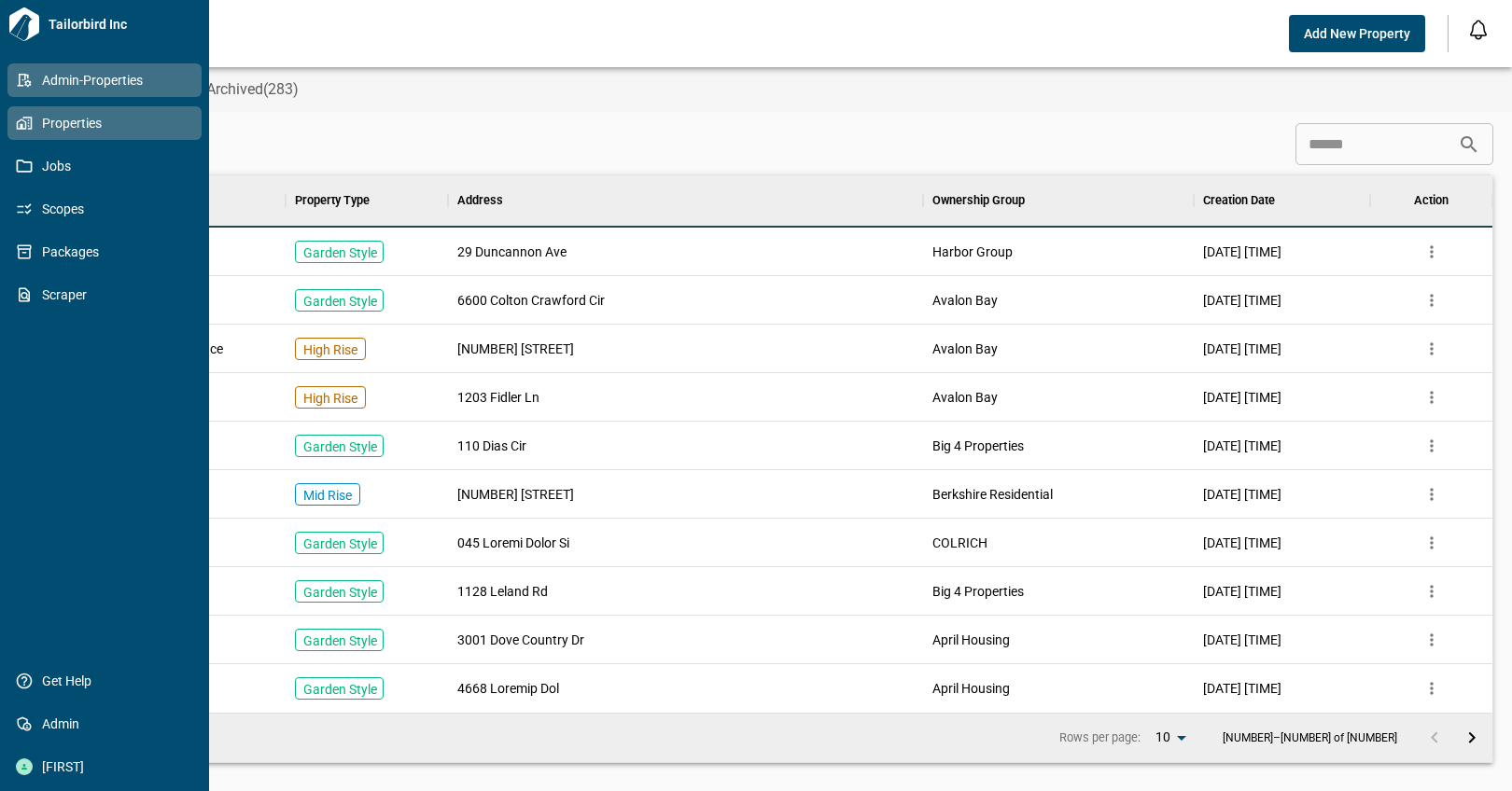 click on "Properties" at bounding box center (108, 123) 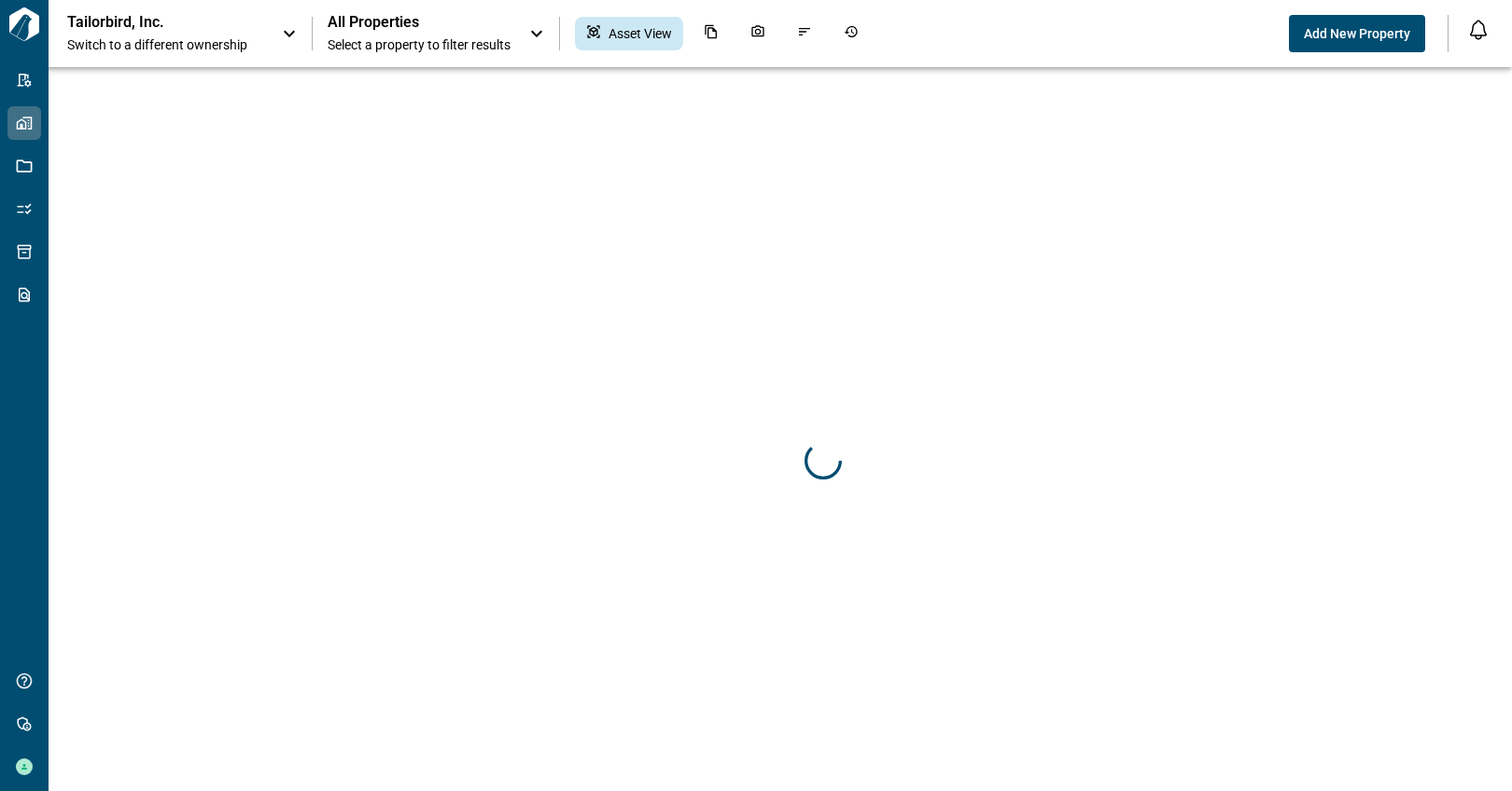 click on "Tailorbird, Inc." at bounding box center [151, 22] 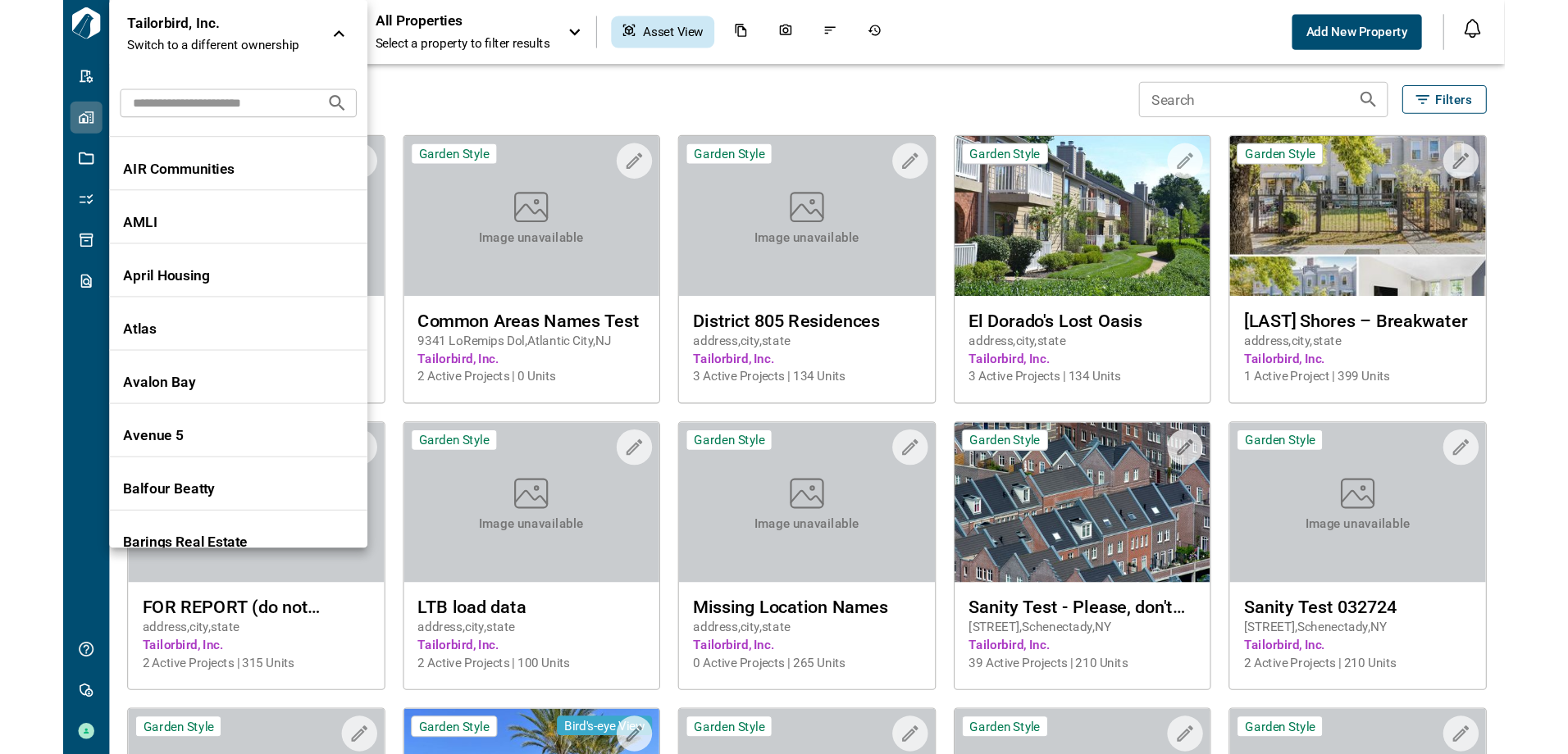 scroll, scrollTop: 246, scrollLeft: 0, axis: vertical 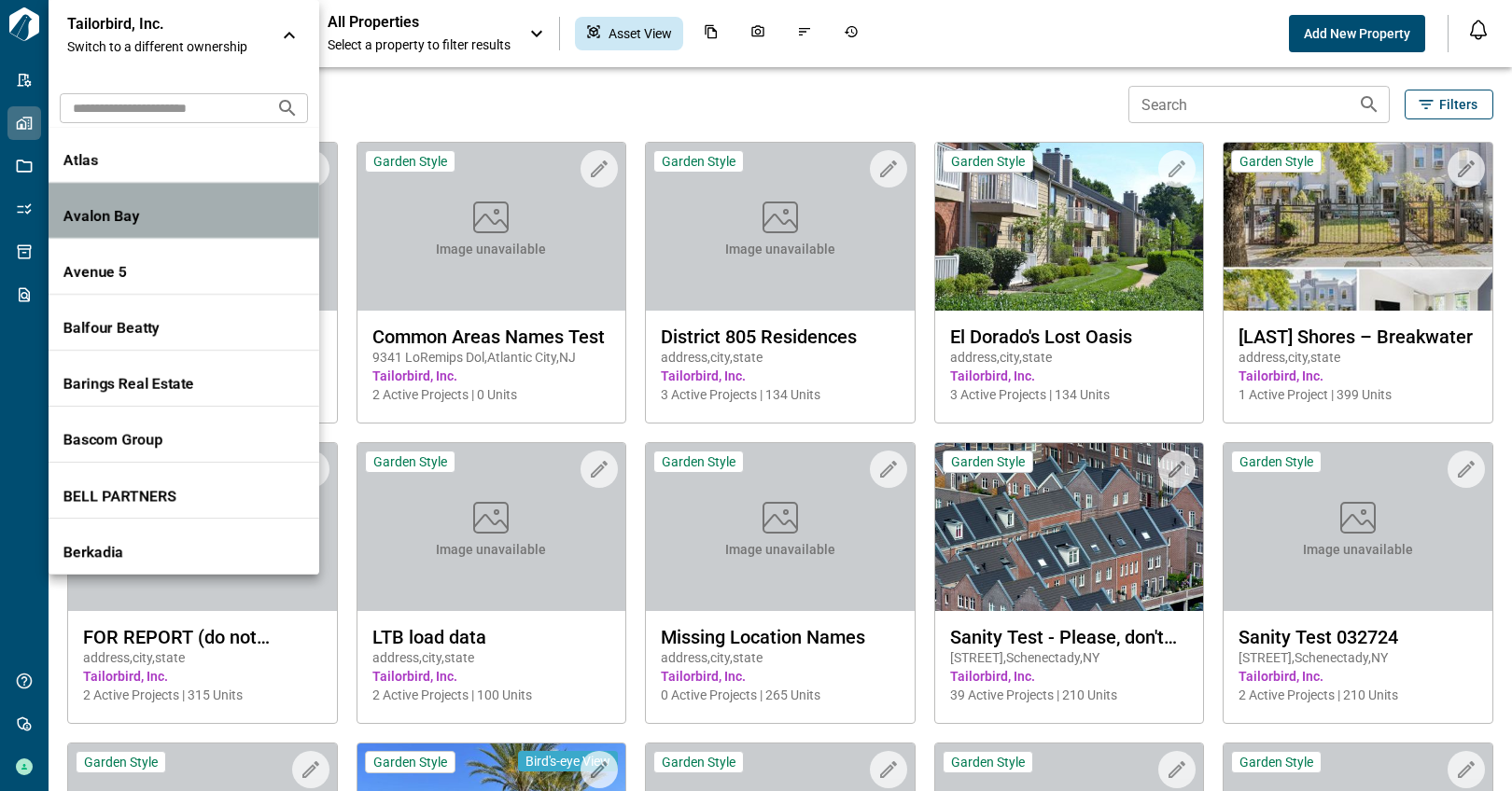 click on "Avalon Bay" at bounding box center [147, 49] 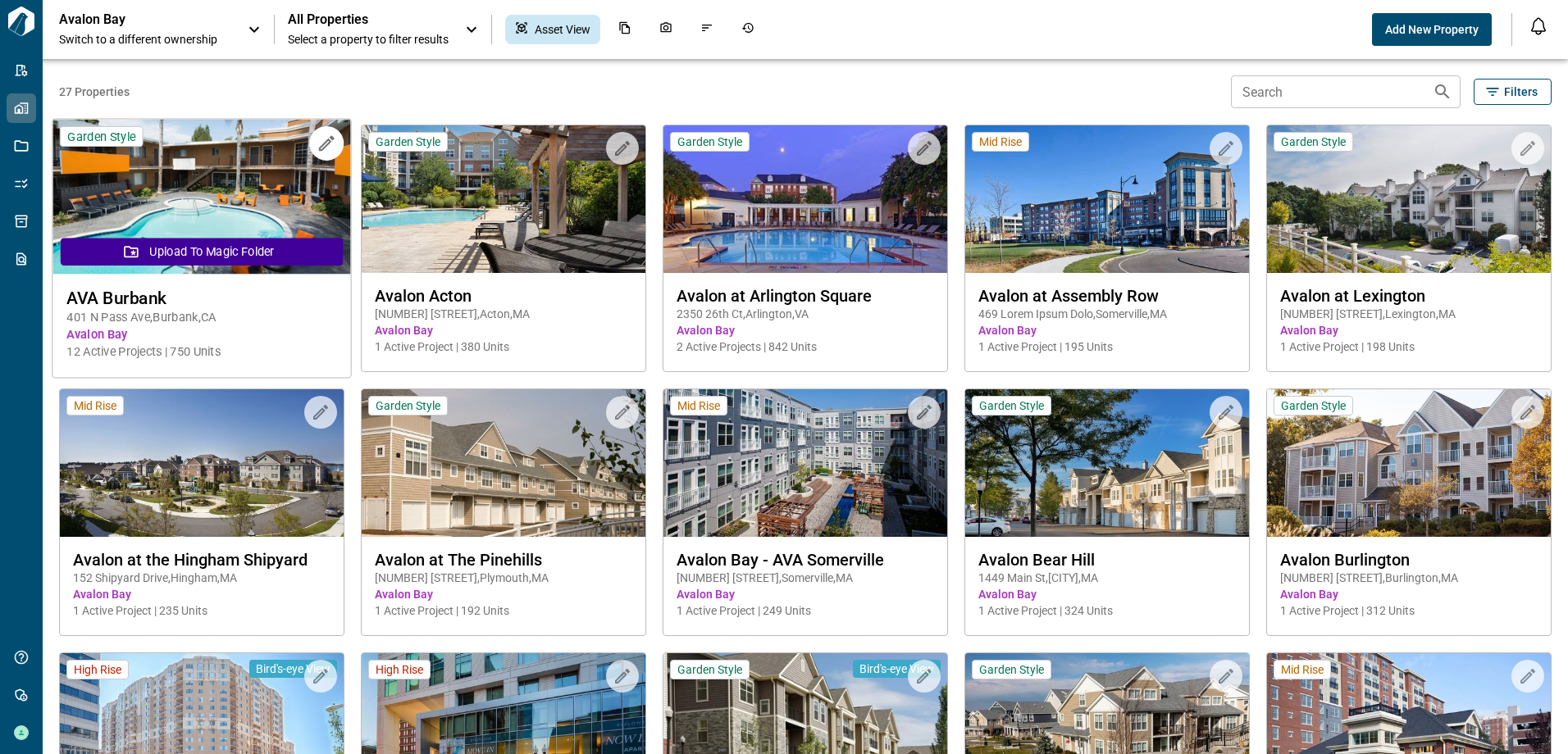 click at bounding box center [201, 197] 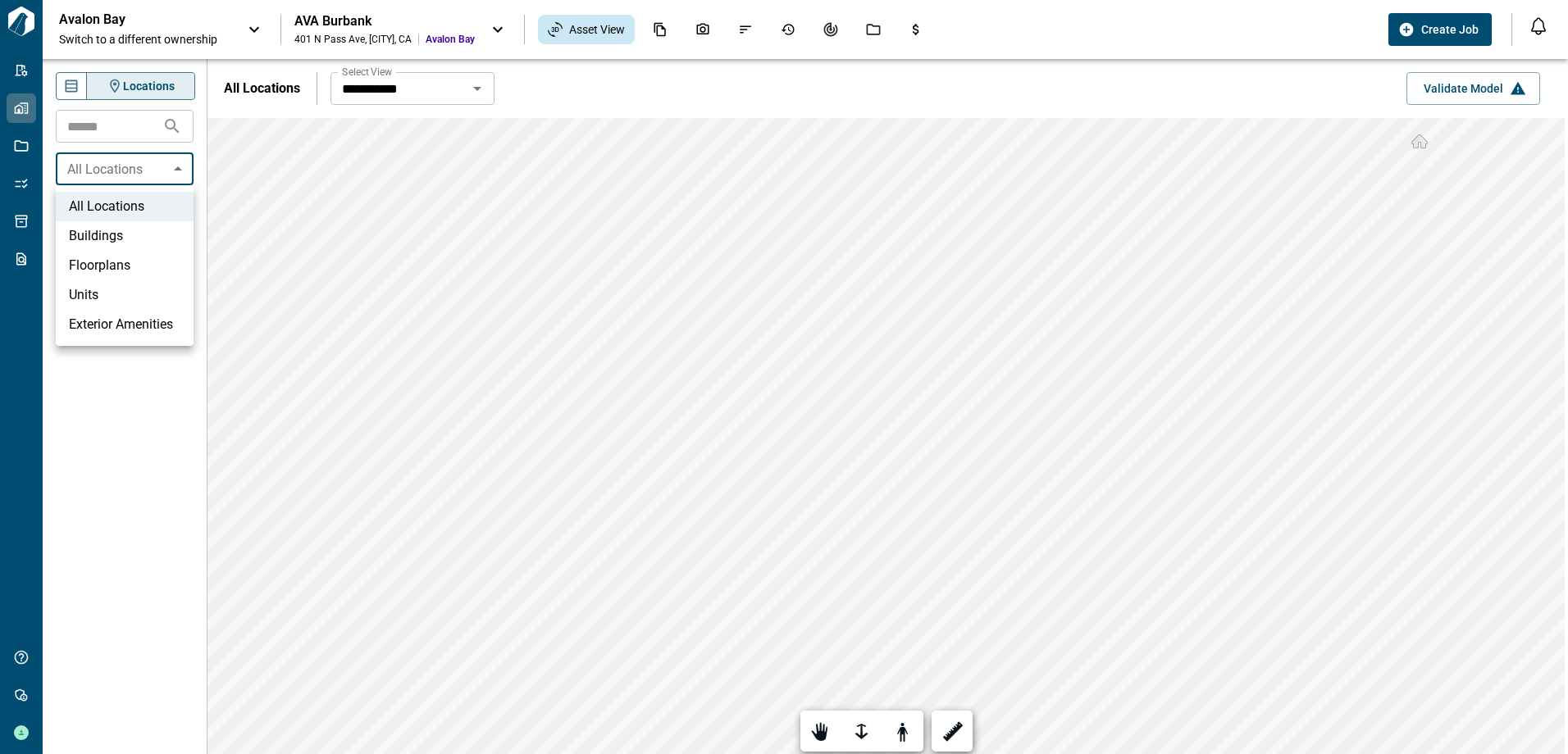 click on "**********" at bounding box center (784, 377) 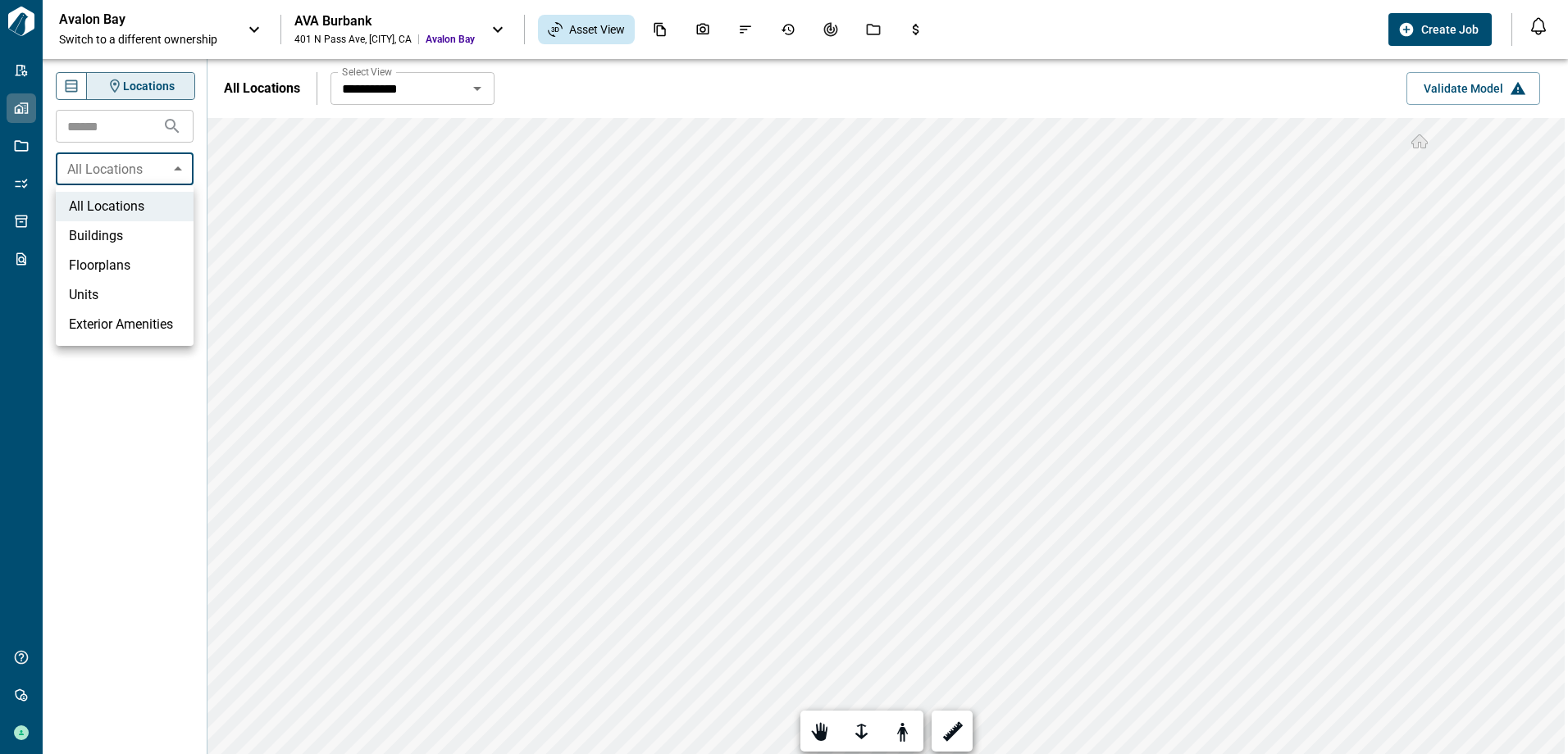 click on "Buildings" at bounding box center [125, 236] 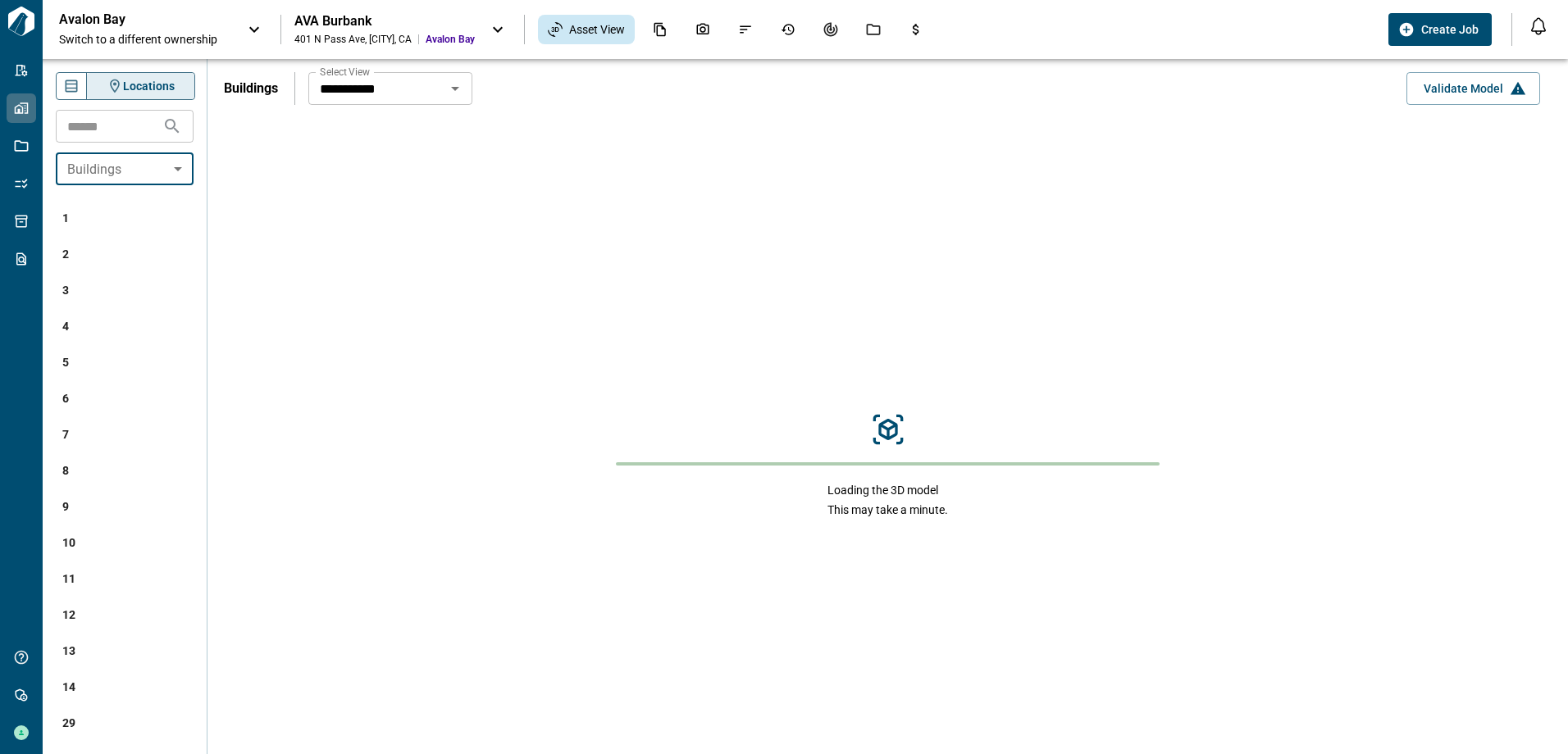 click on "1" at bounding box center [66, 218] 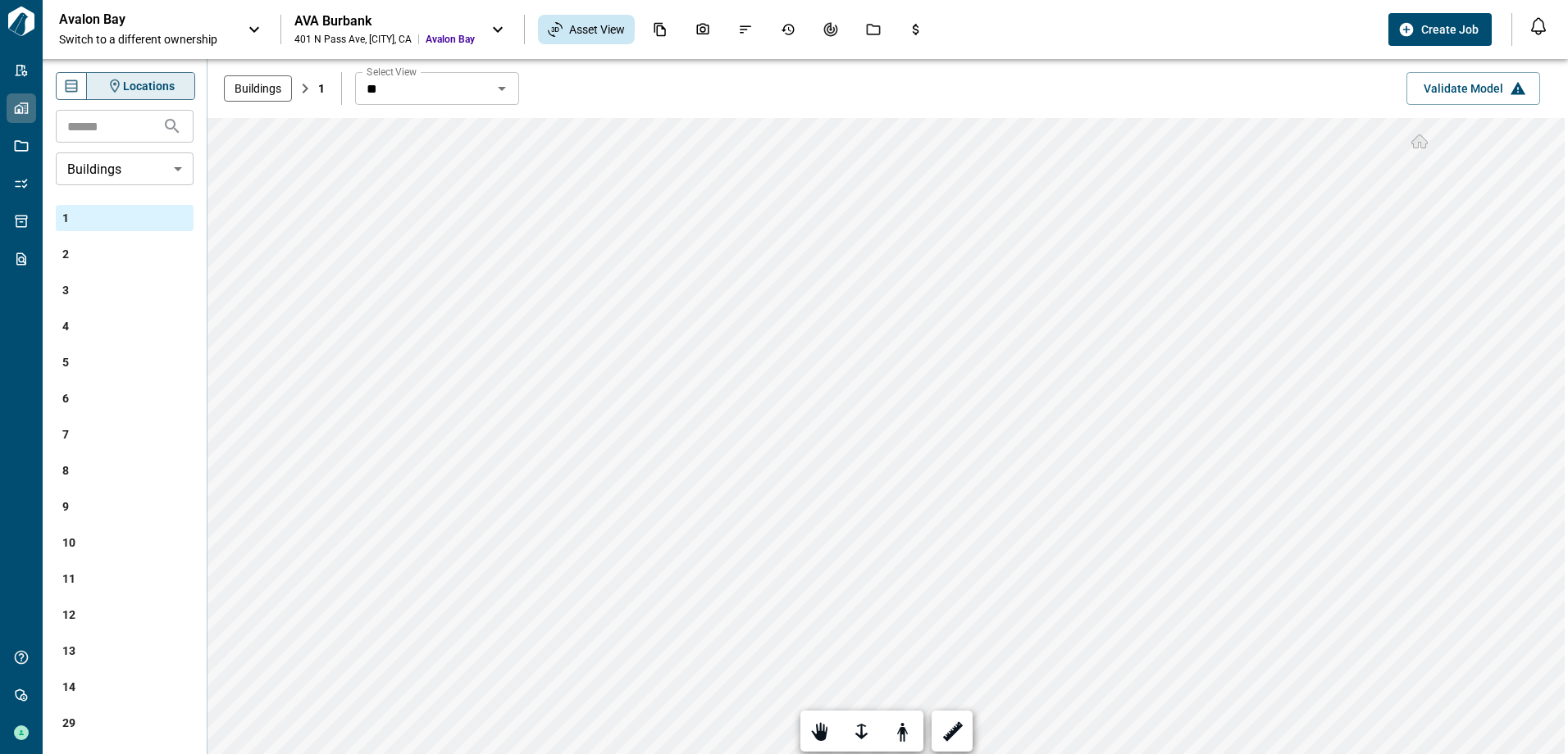 click on "**********" at bounding box center (784, 377) 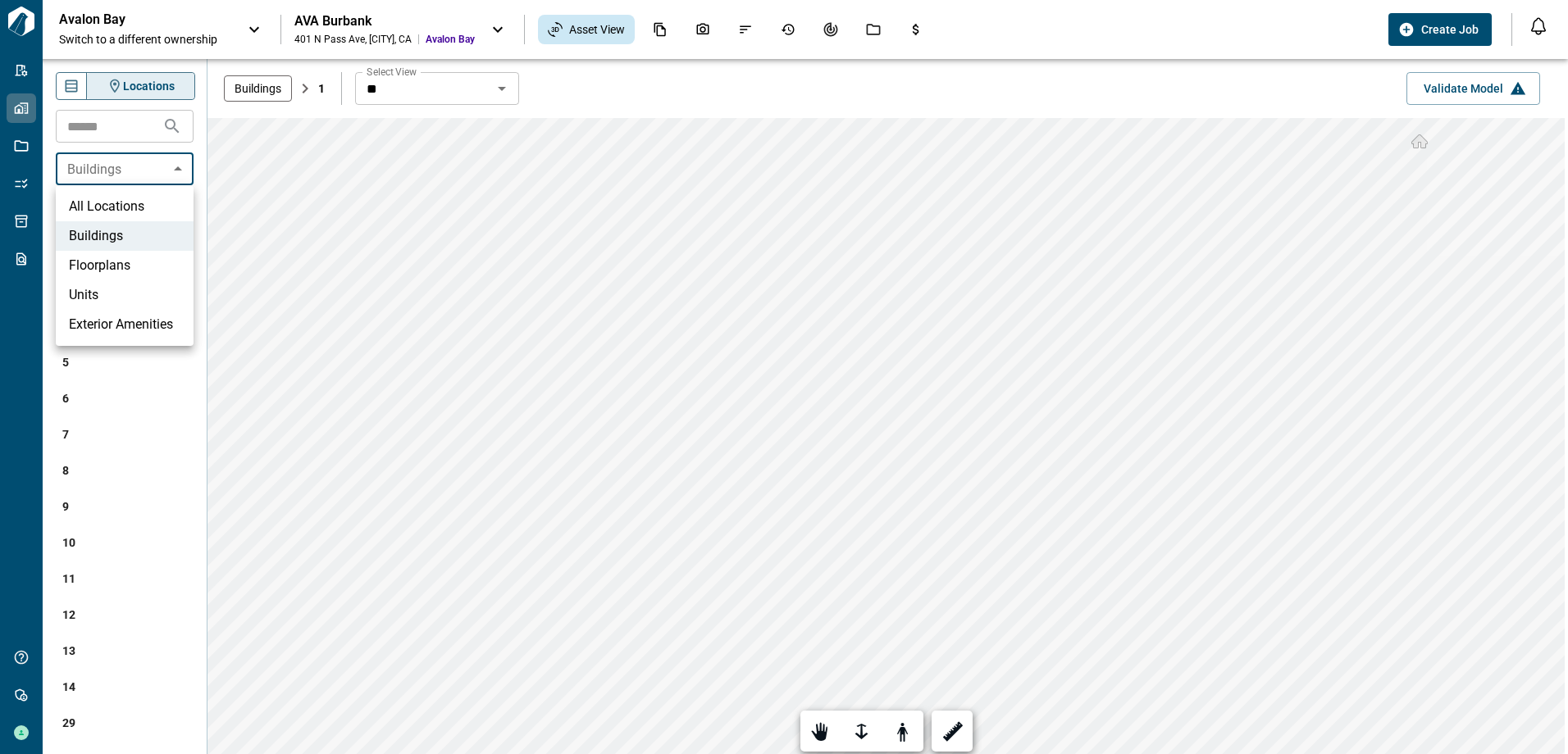 click on "Floorplans" at bounding box center [125, 266] 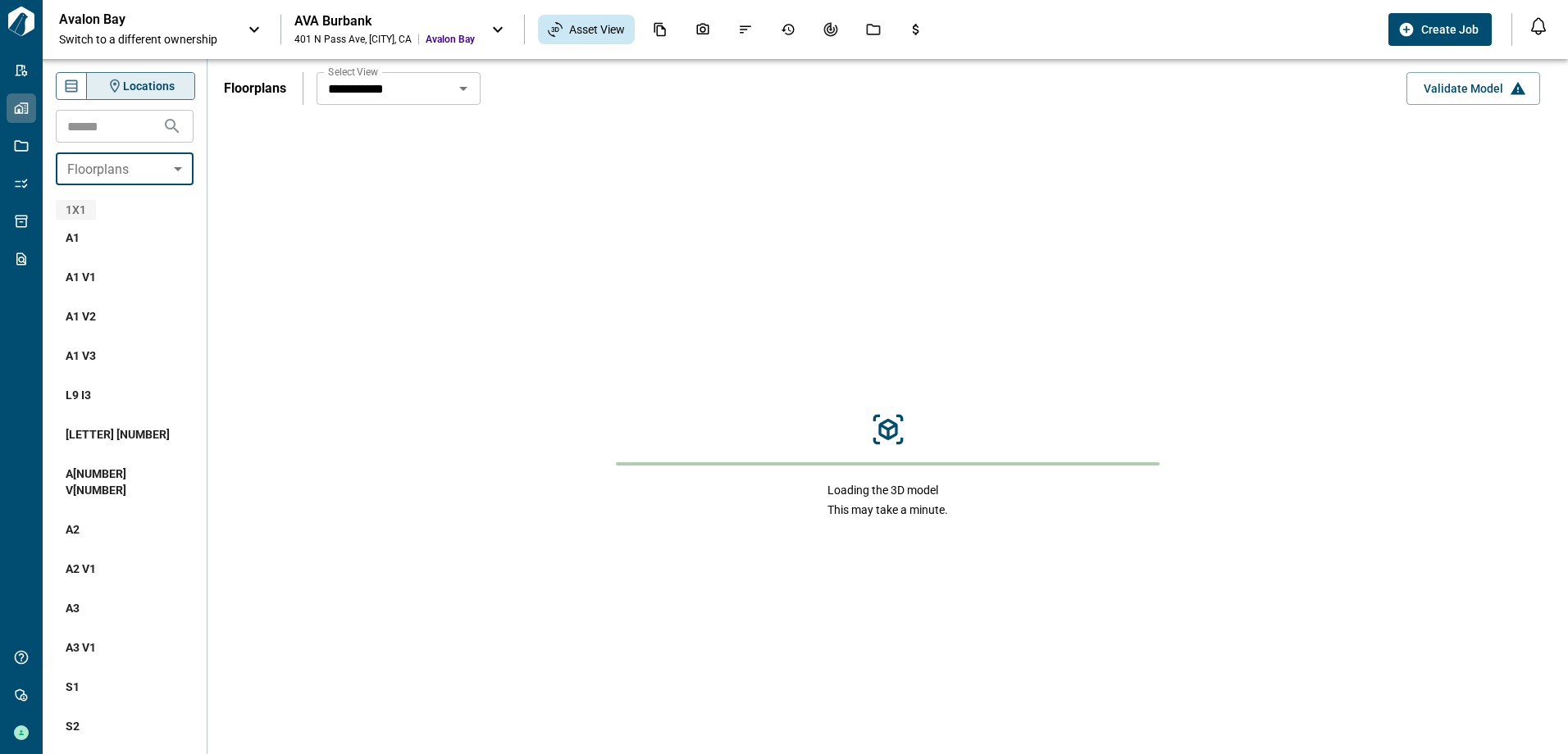 click on "A1" at bounding box center [72, 238] 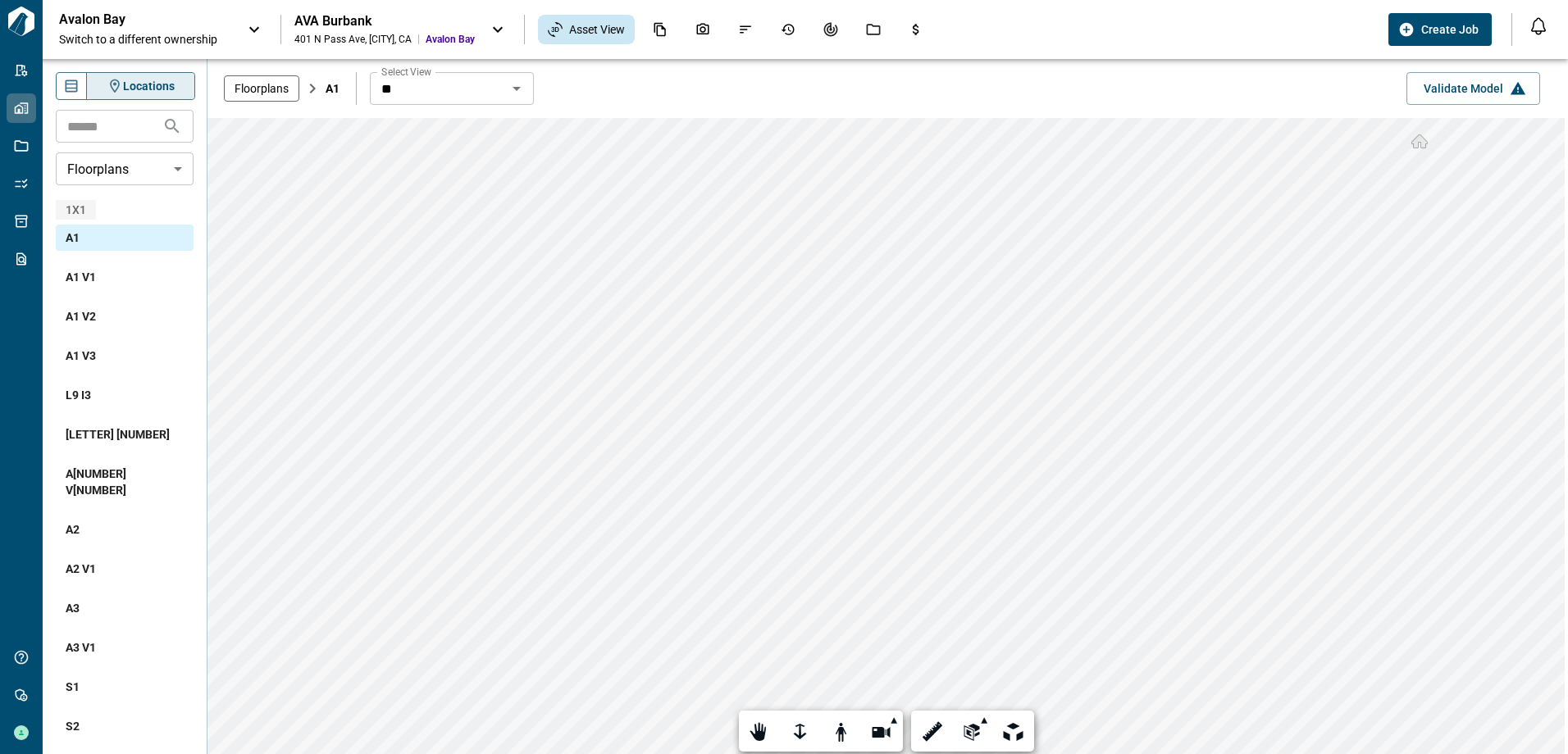 click on "**" at bounding box center [438, 89] 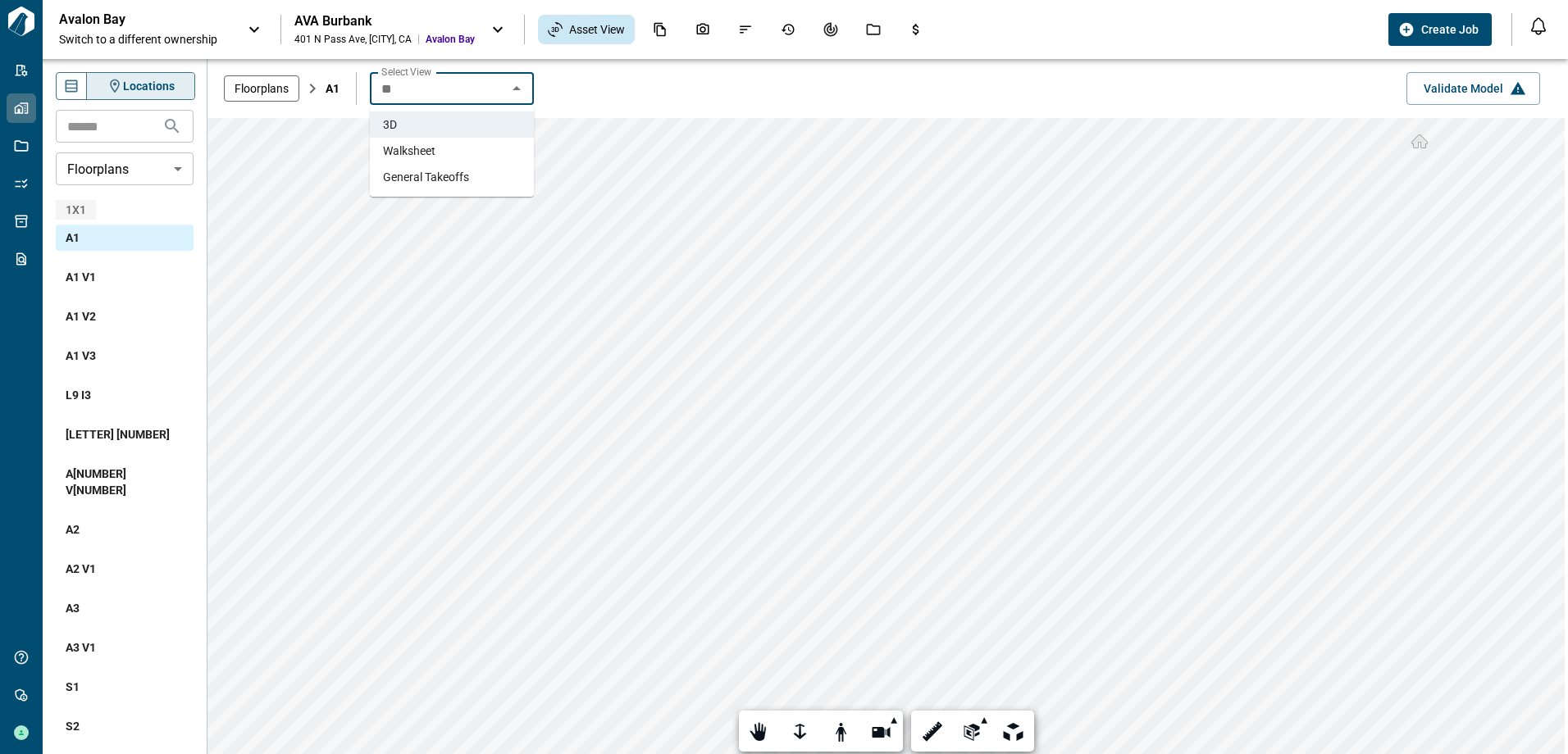 click on "Walksheet" at bounding box center [452, 151] 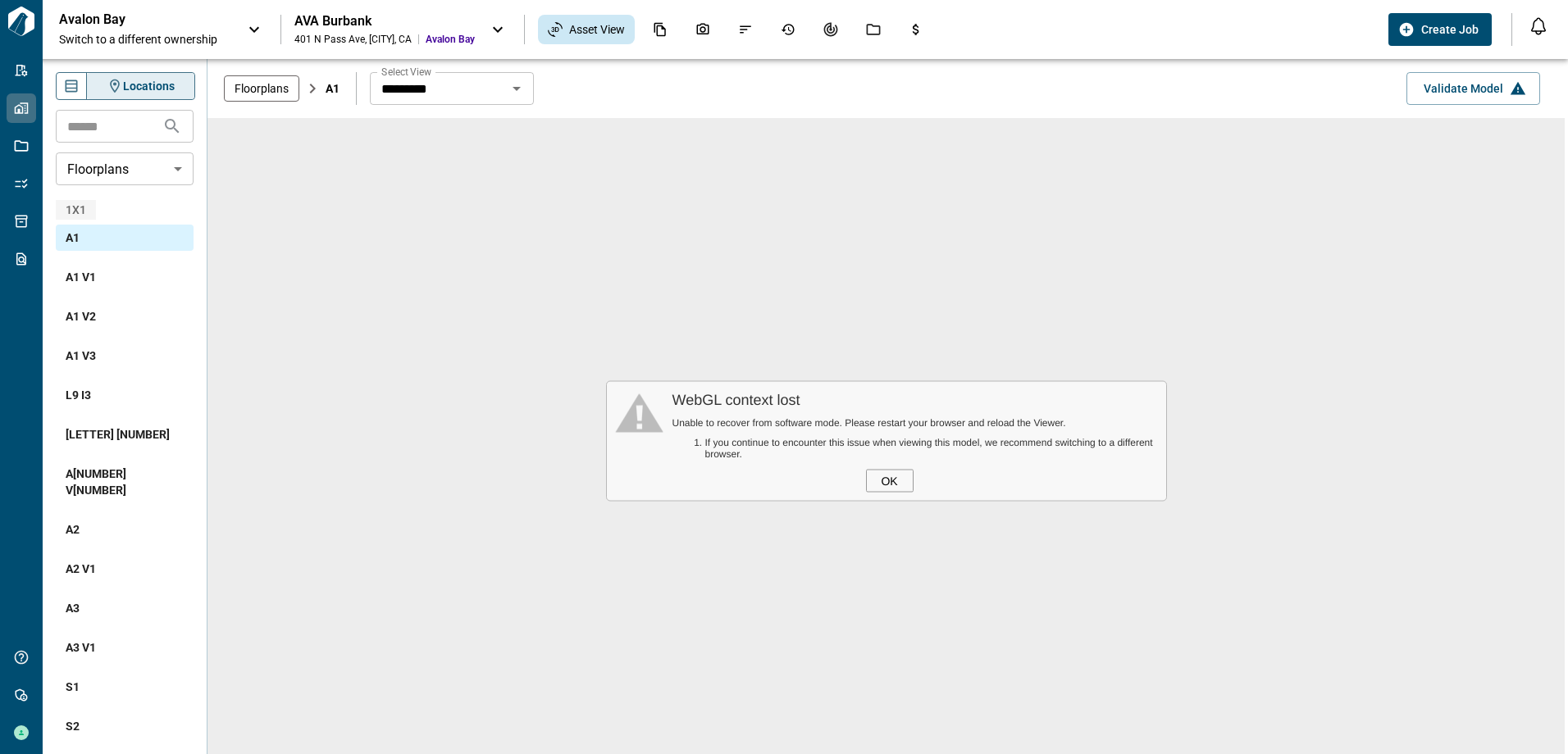 click on "AVA Burbank" at bounding box center [385, 21] 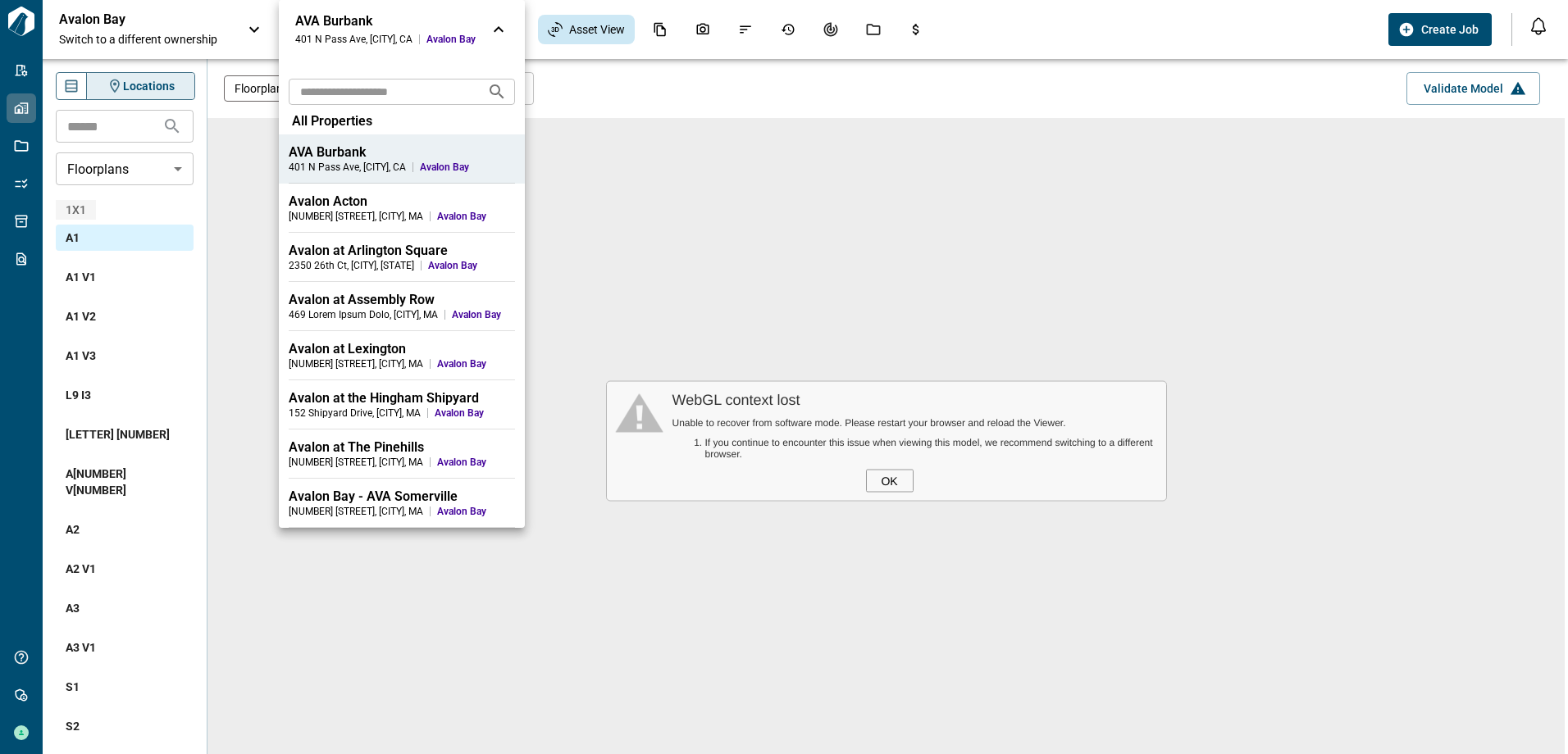 click at bounding box center [784, 377] 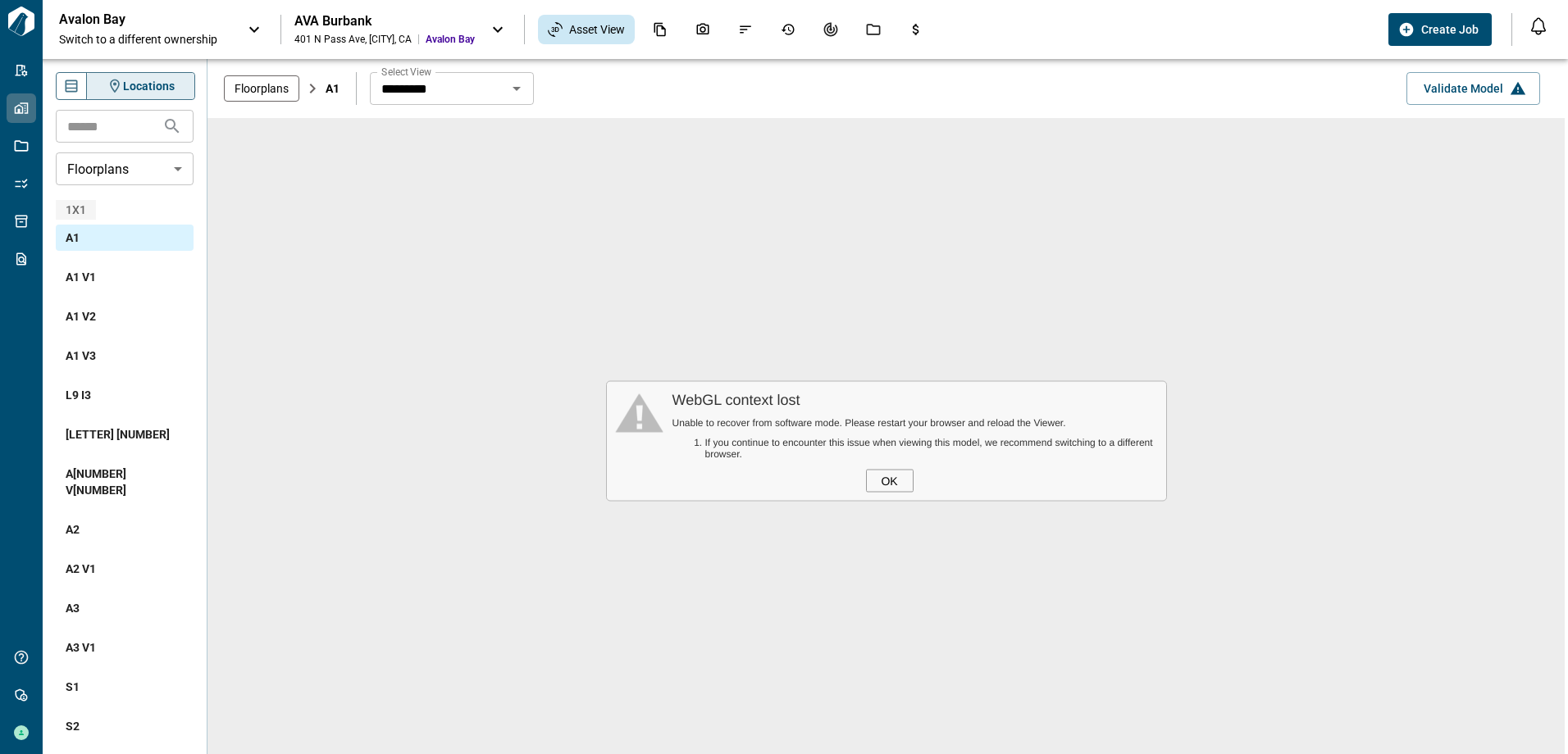 click on "Avalon Bay Switch to a different ownership" at bounding box center (145, 30) 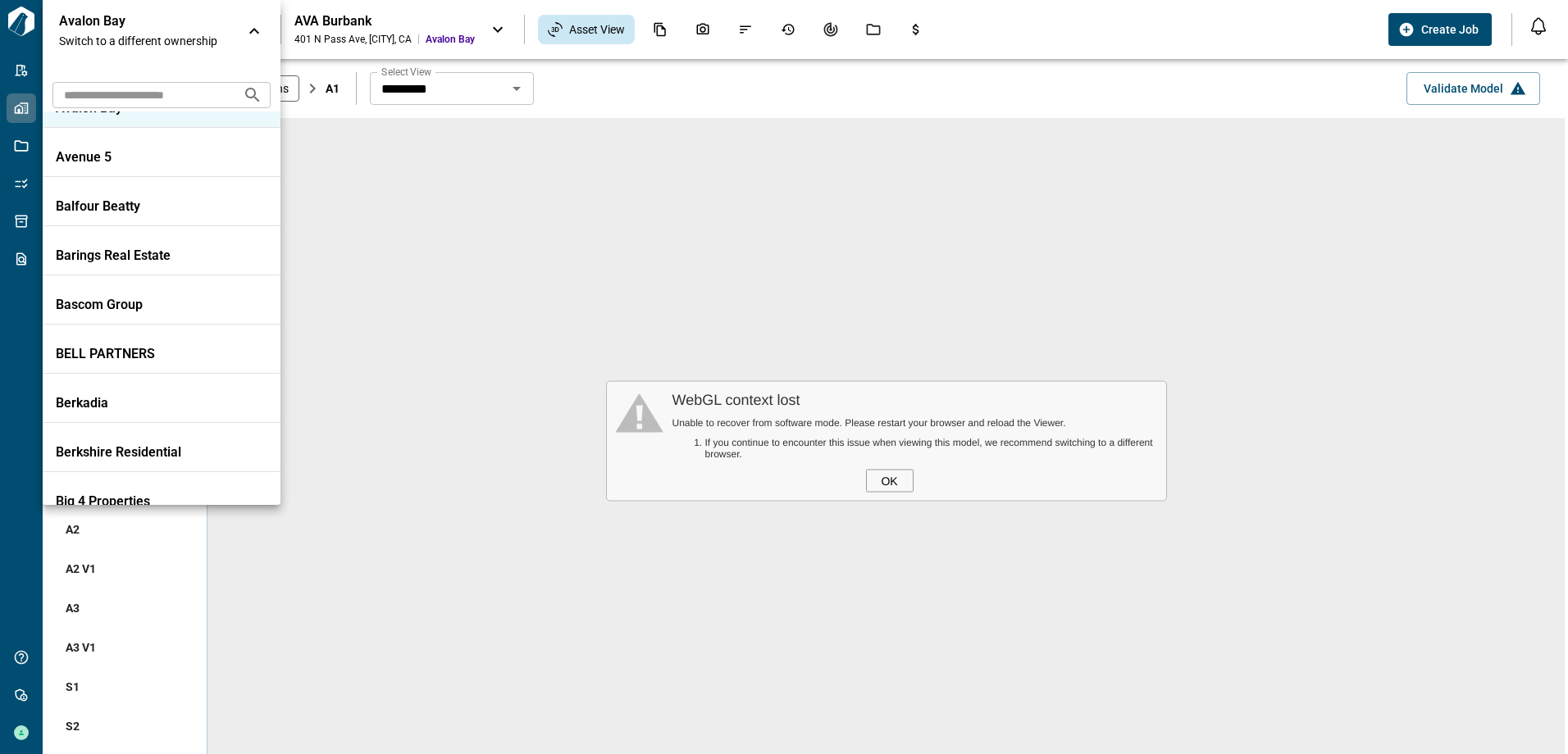 scroll, scrollTop: 82, scrollLeft: 0, axis: vertical 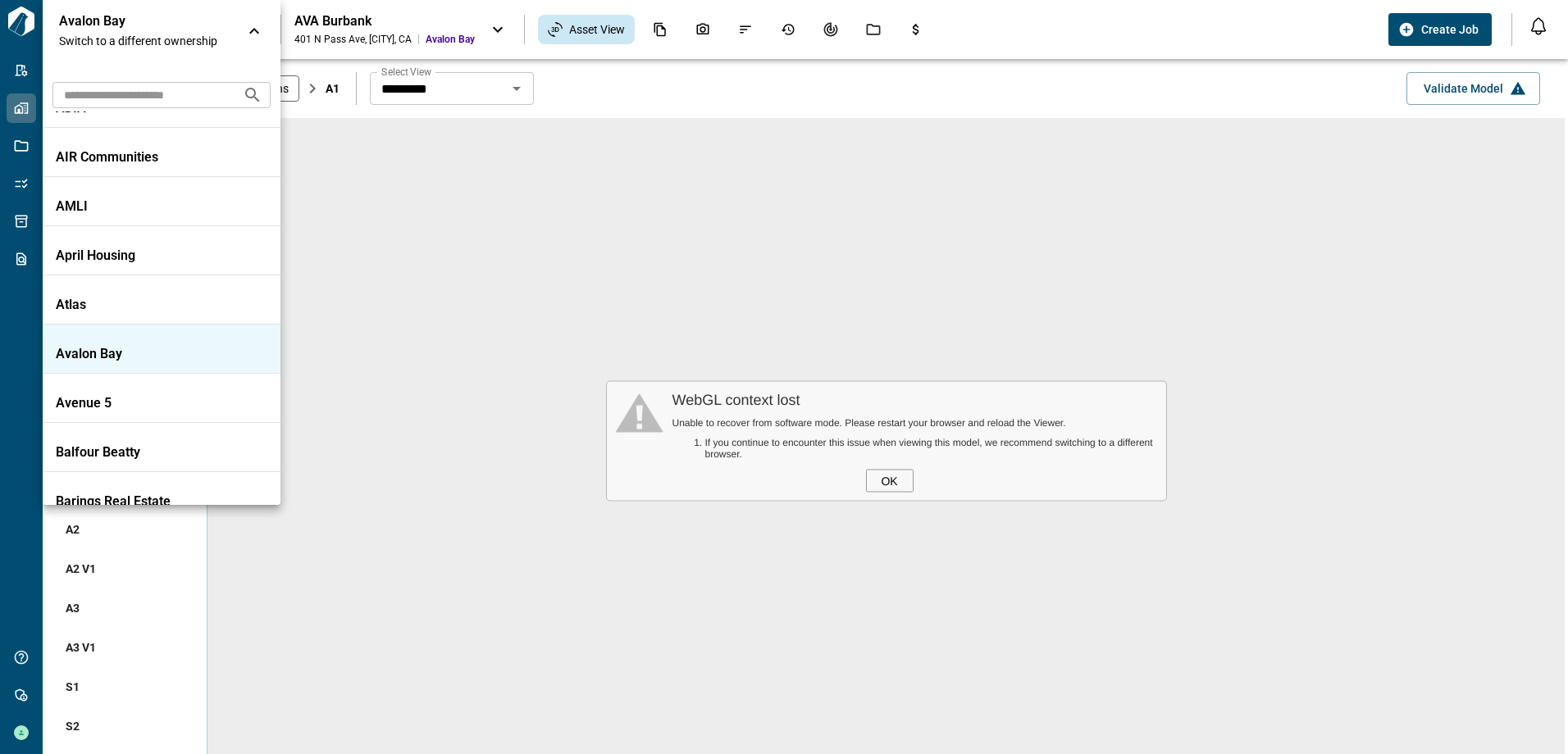 click on "Avalon Bay" at bounding box center (130, 354) 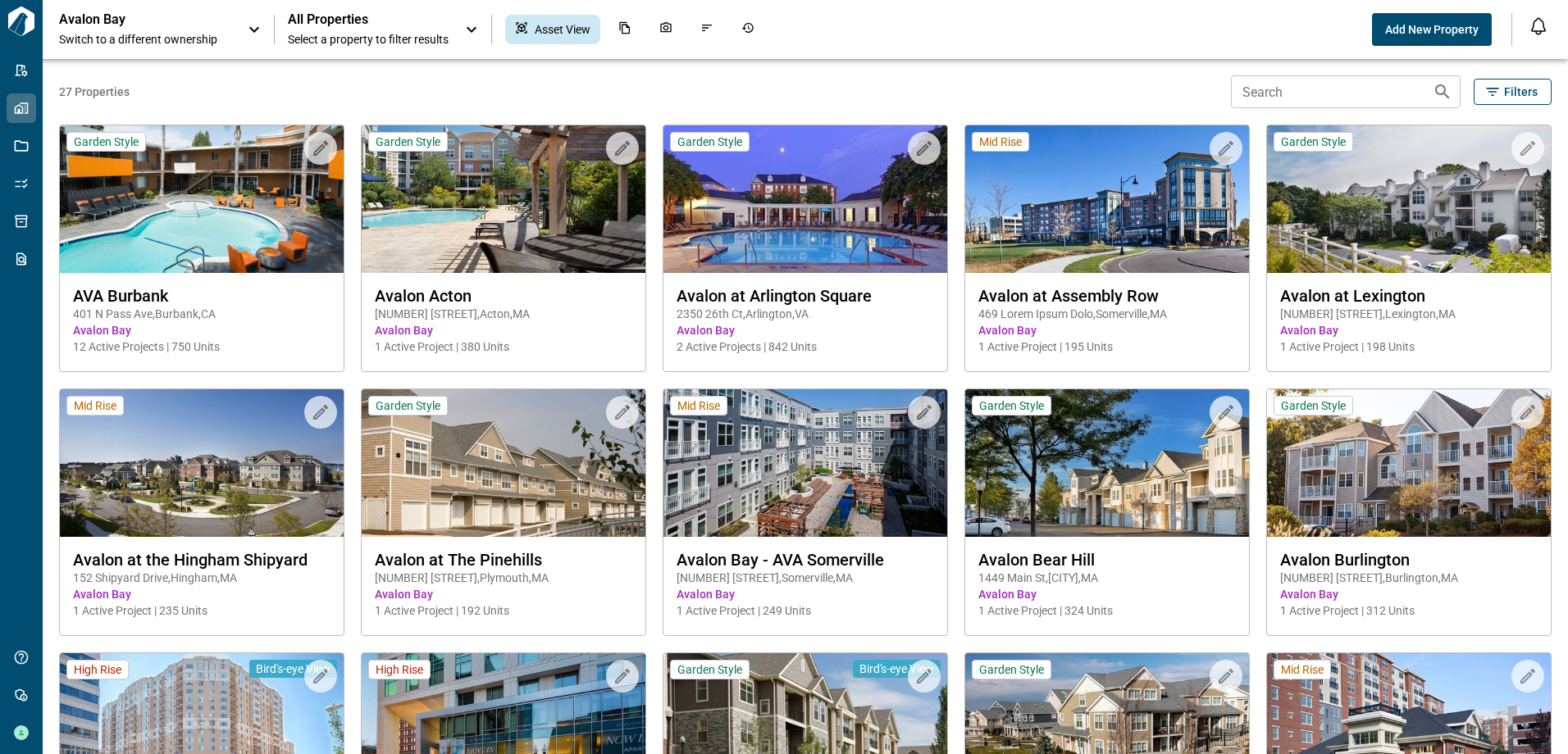 click on "Select a property to filter results" at bounding box center (368, 39) 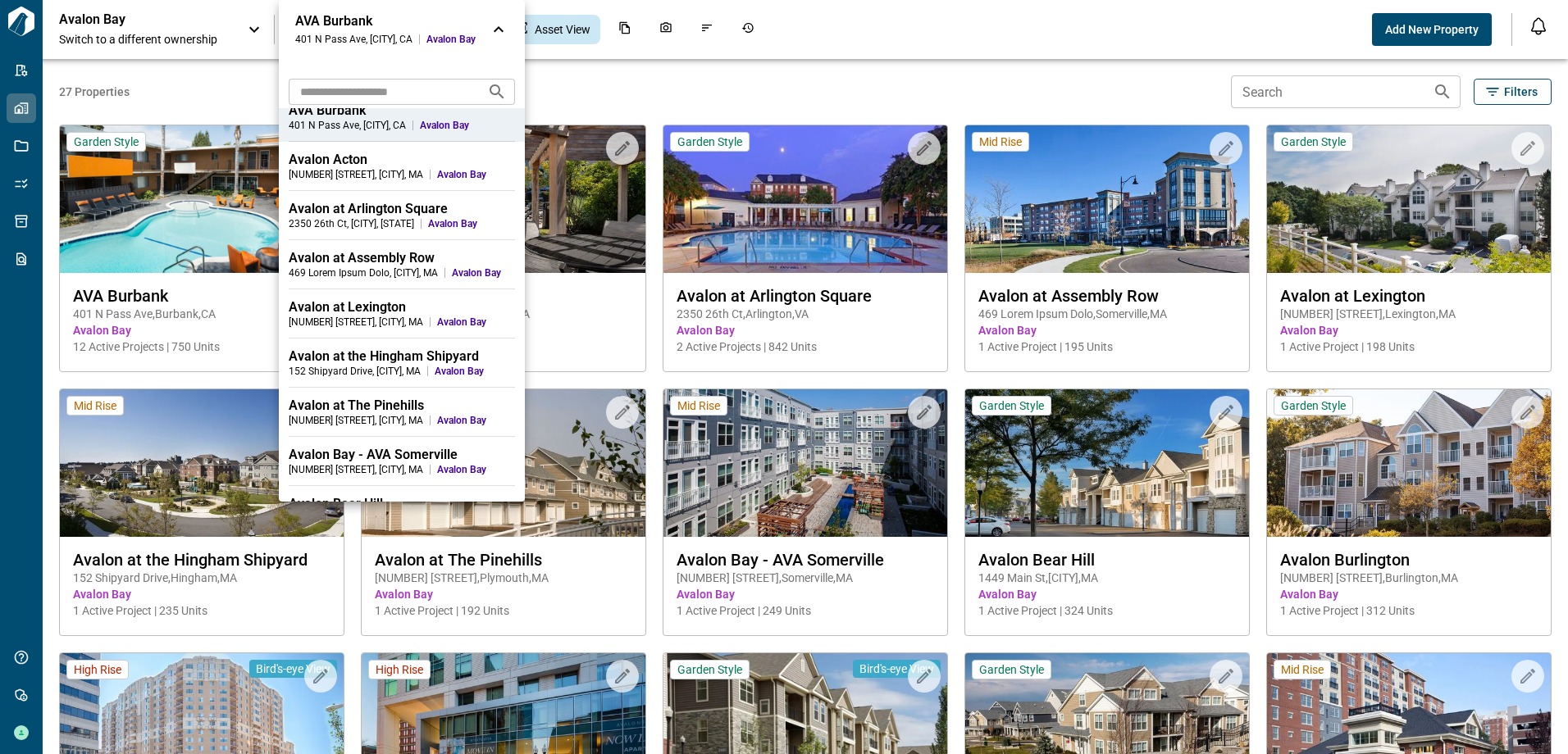 scroll, scrollTop: 0, scrollLeft: 0, axis: both 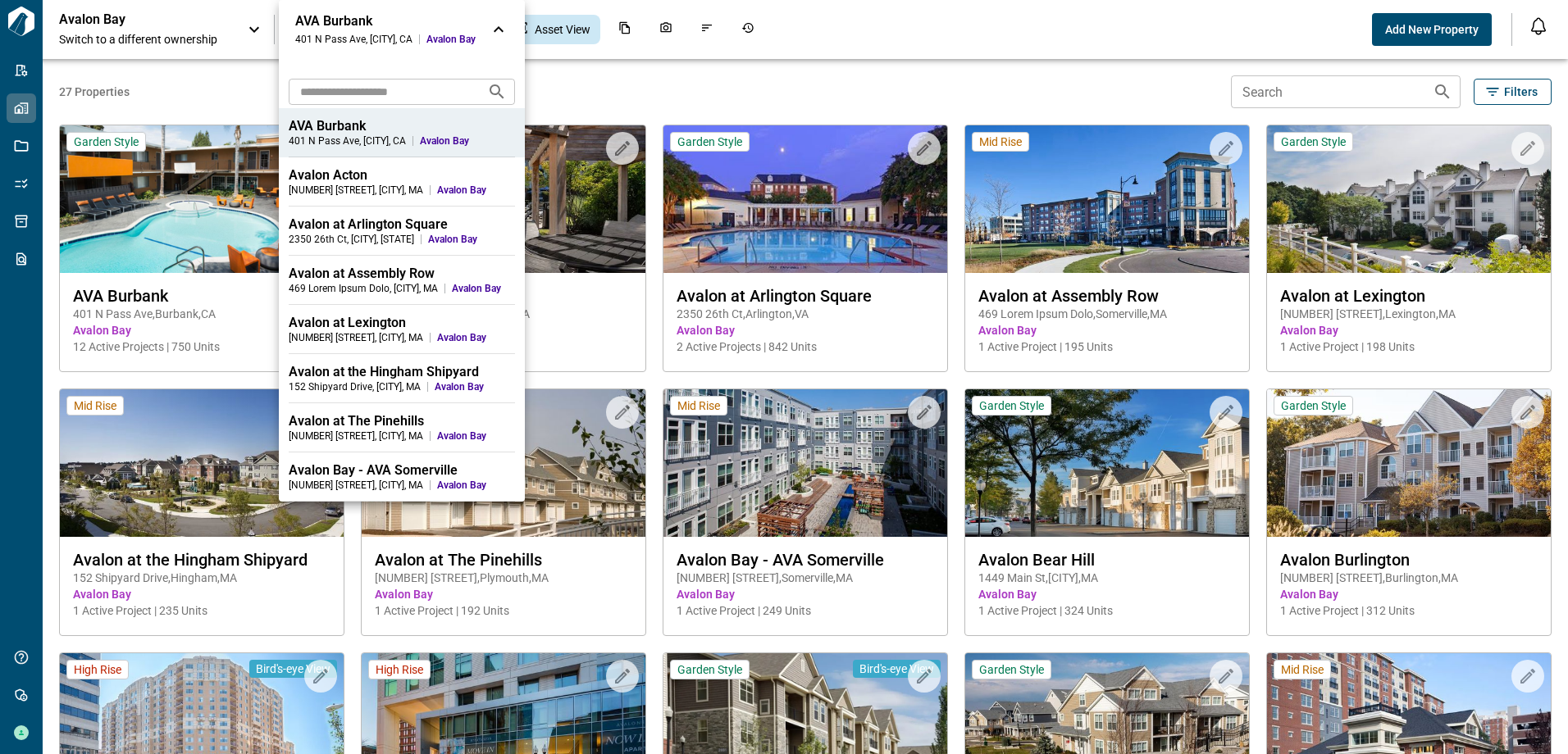 click at bounding box center [784, 377] 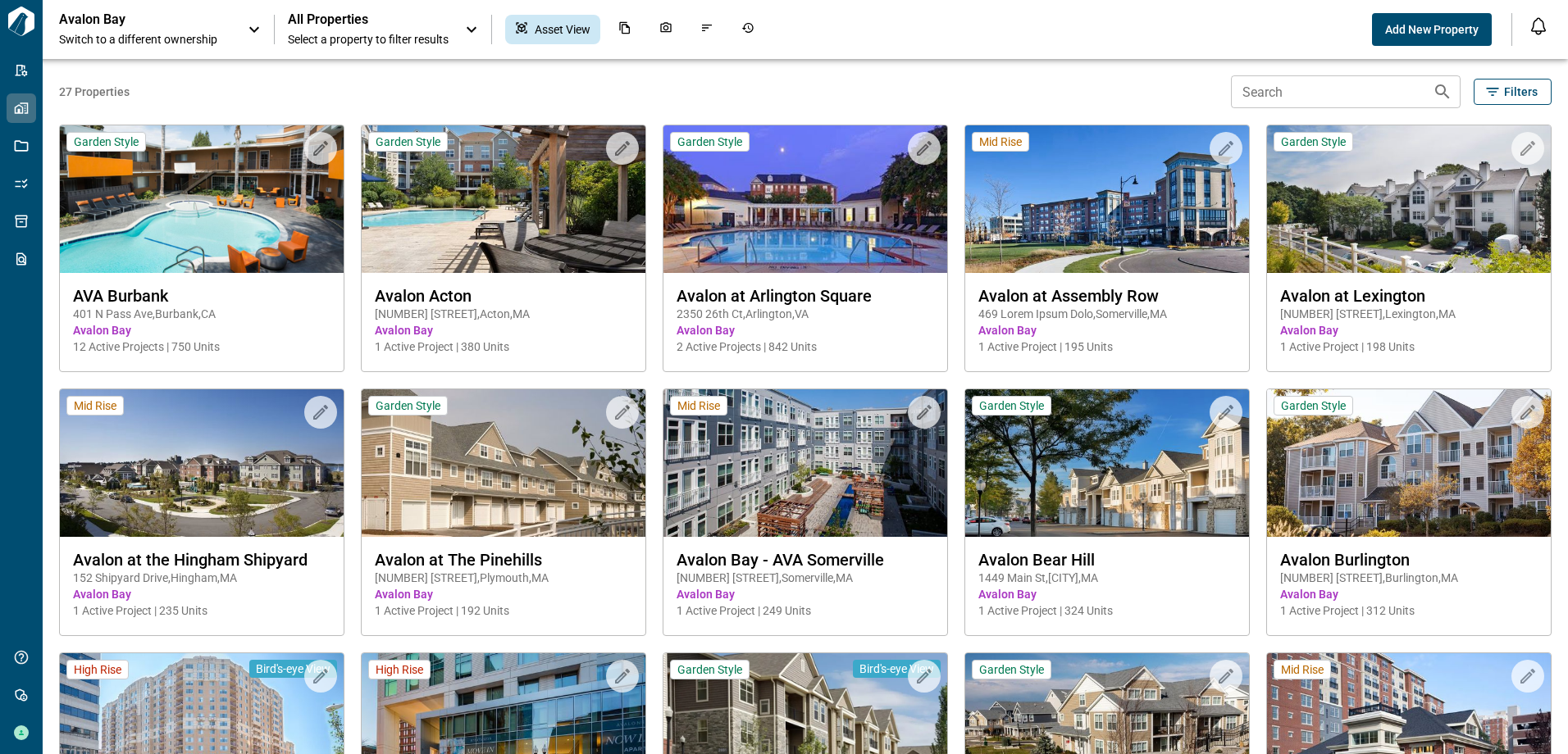 click on "All Properties Select a property to filter results" at bounding box center (368, 30) 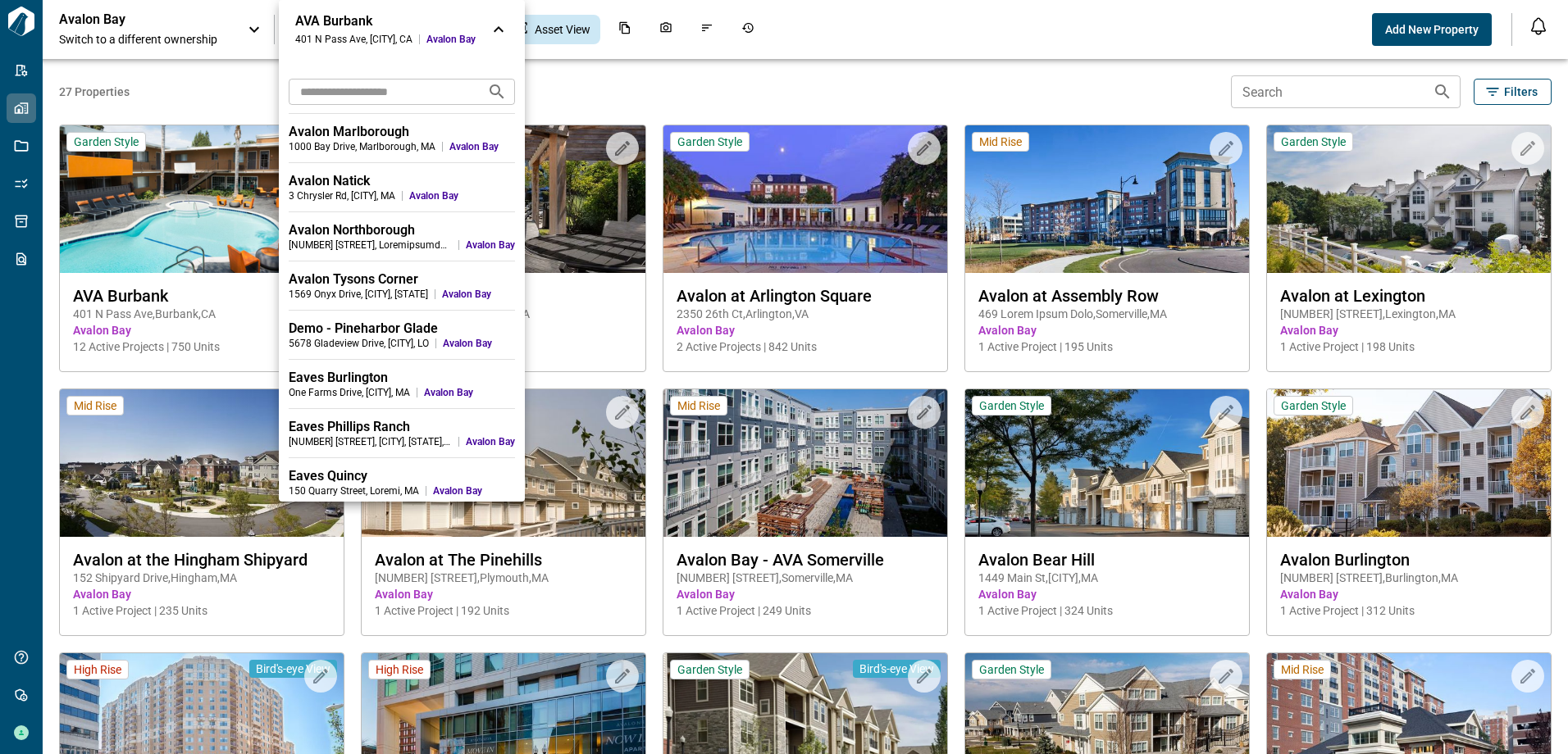 scroll, scrollTop: 443, scrollLeft: 0, axis: vertical 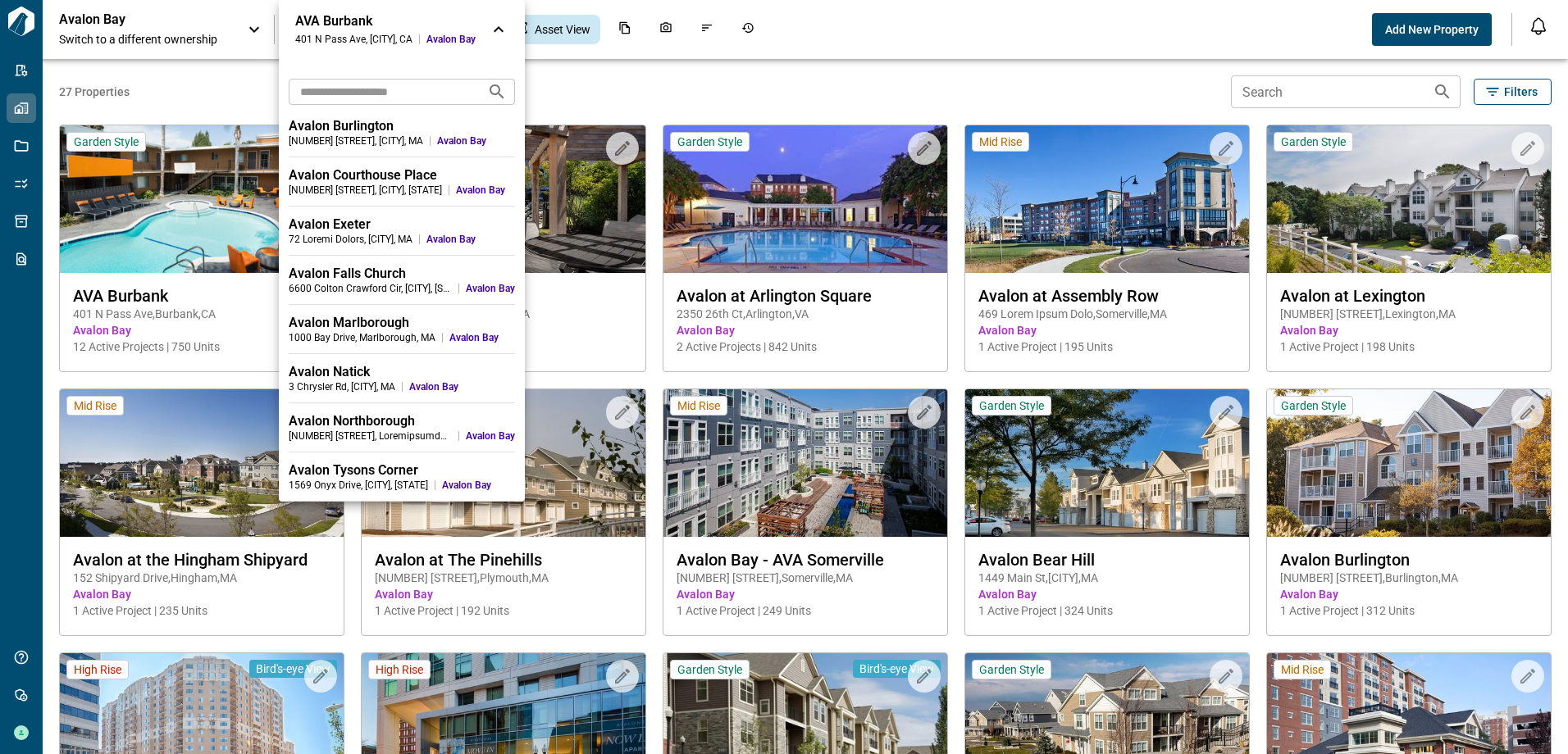 click on "Avalon Tysons Corner" at bounding box center [402, 28] 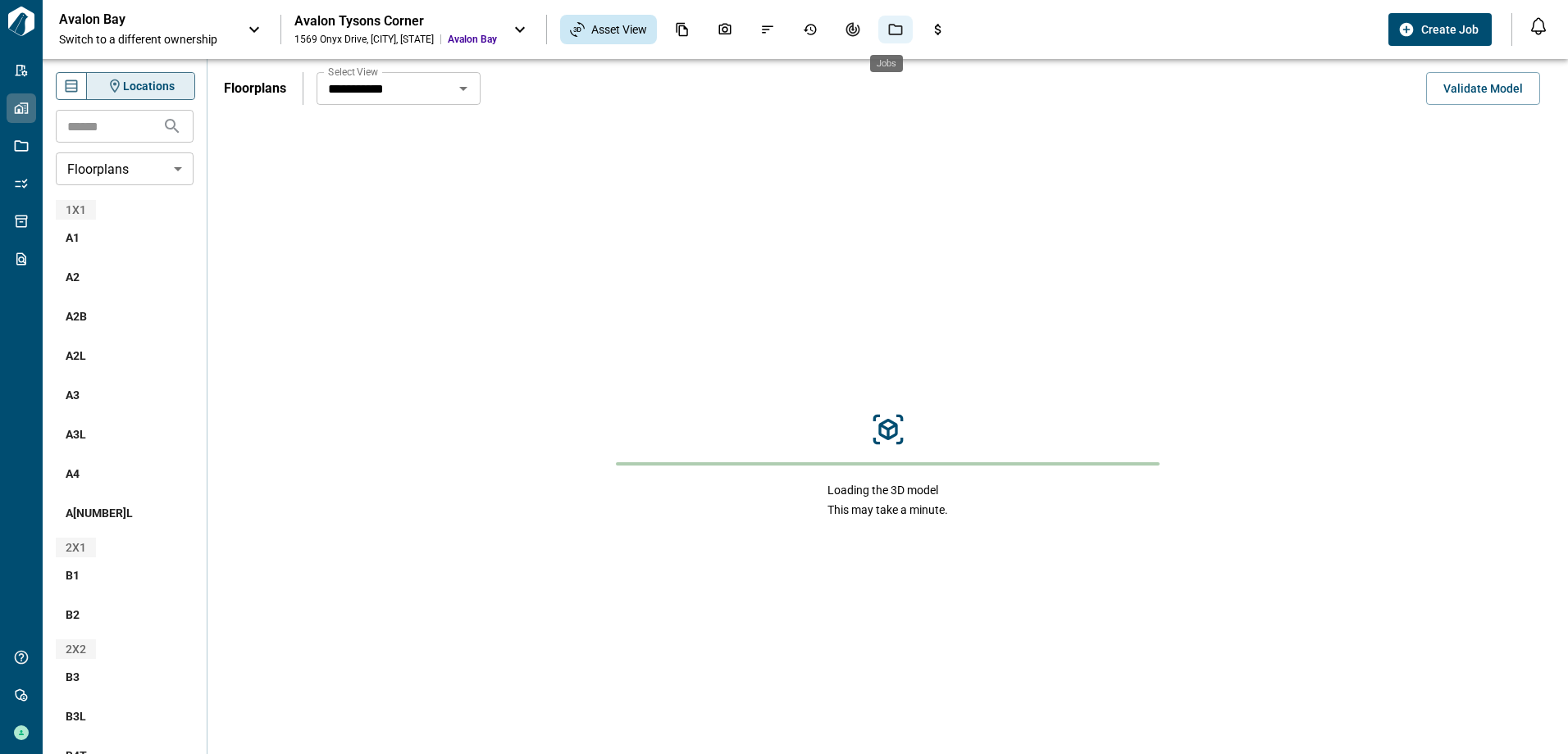 click at bounding box center (896, 30) 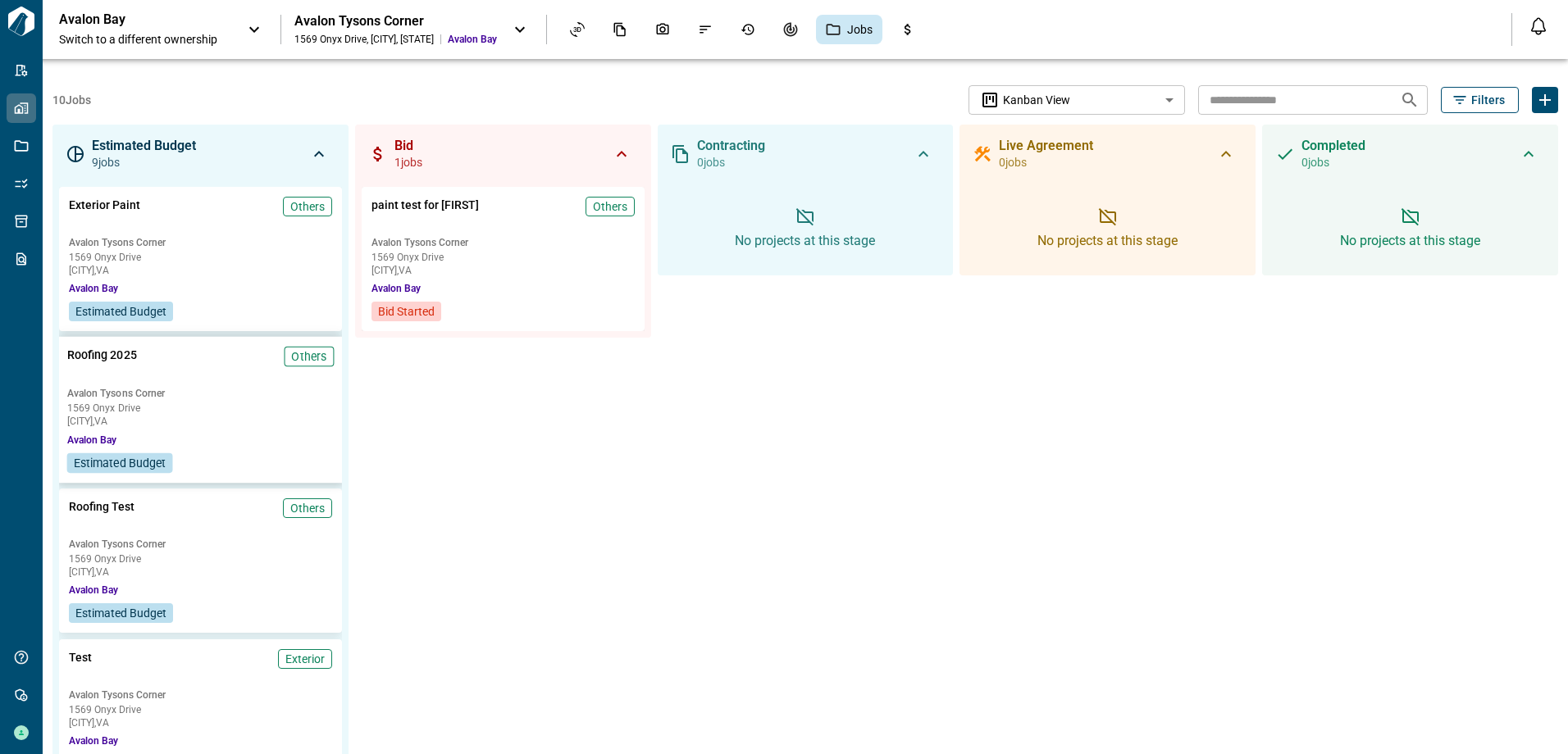 click on "1569 Onyx Drive" at bounding box center [200, 257] 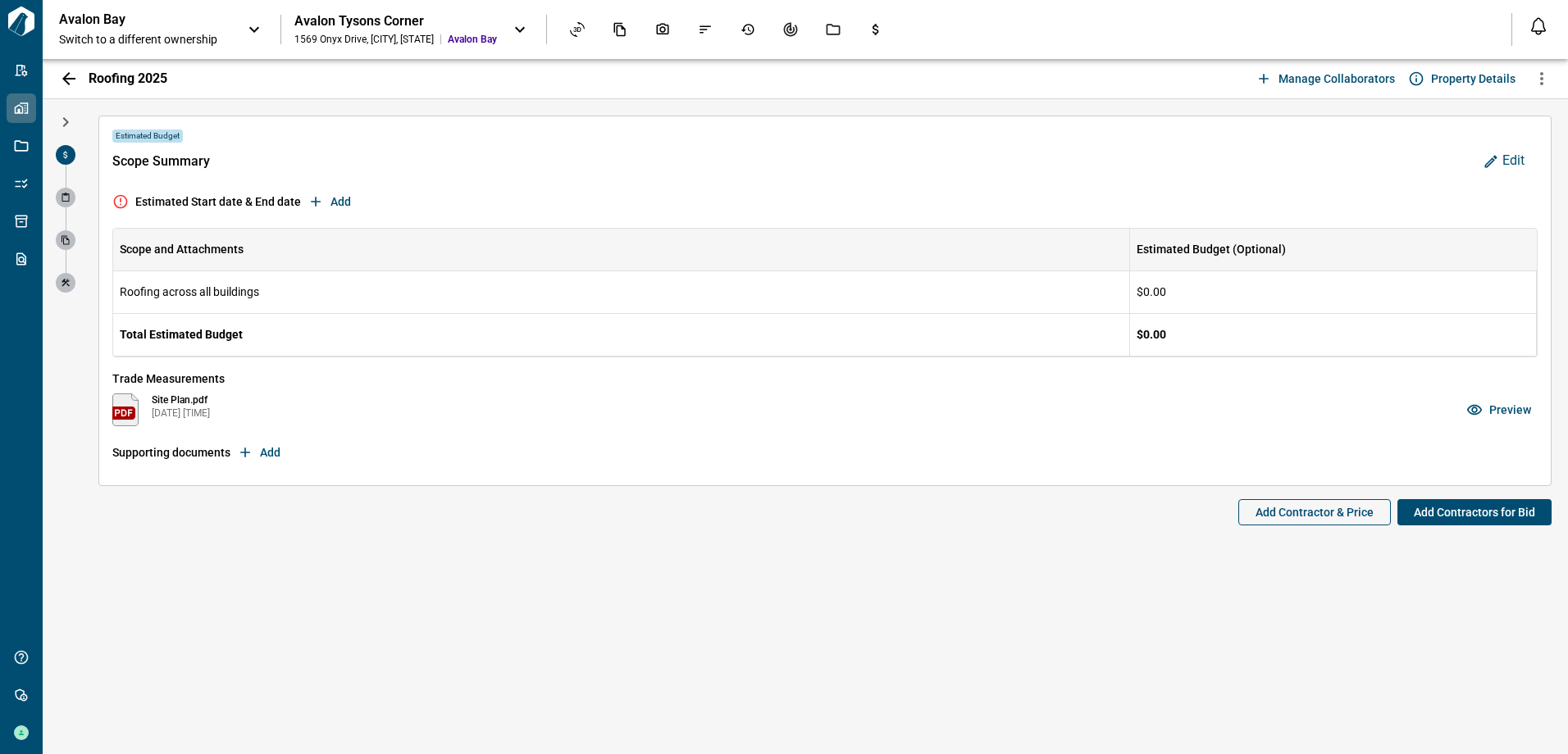 click on "Edit" at bounding box center (1513, 161) 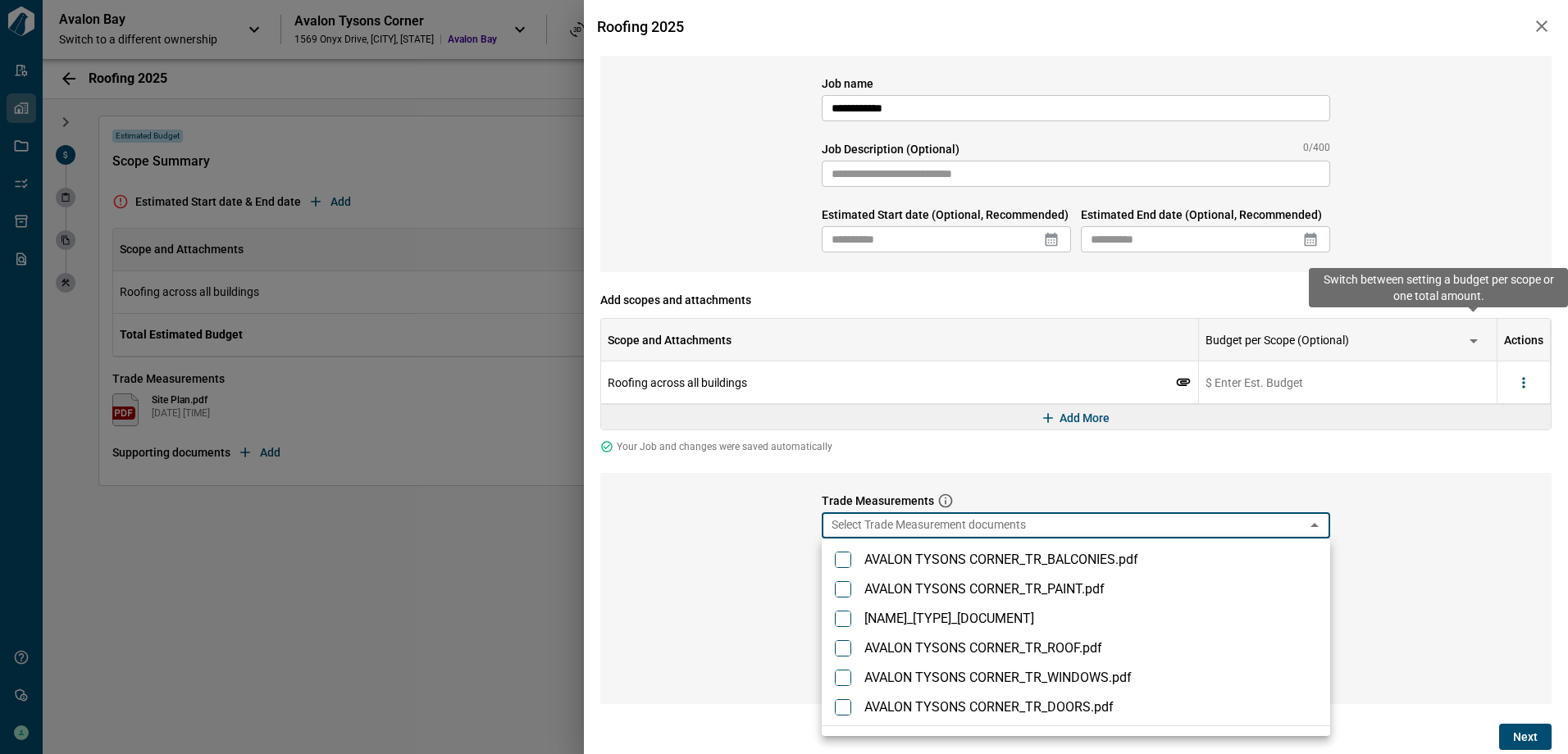 click on "[NUMBER] [STREET] , [CITY] , [STATE]" at bounding box center [784, 377] 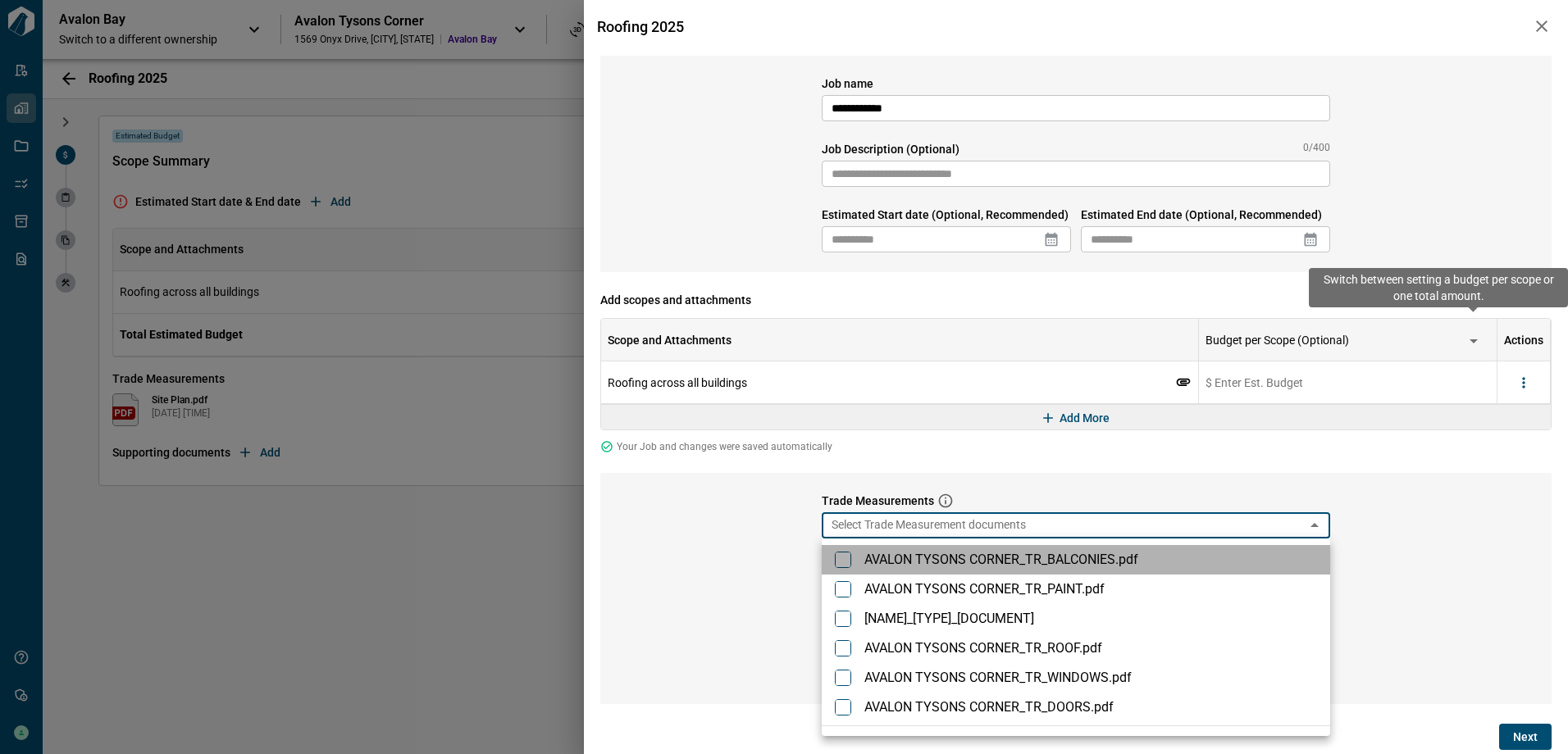 click at bounding box center [843, 560] 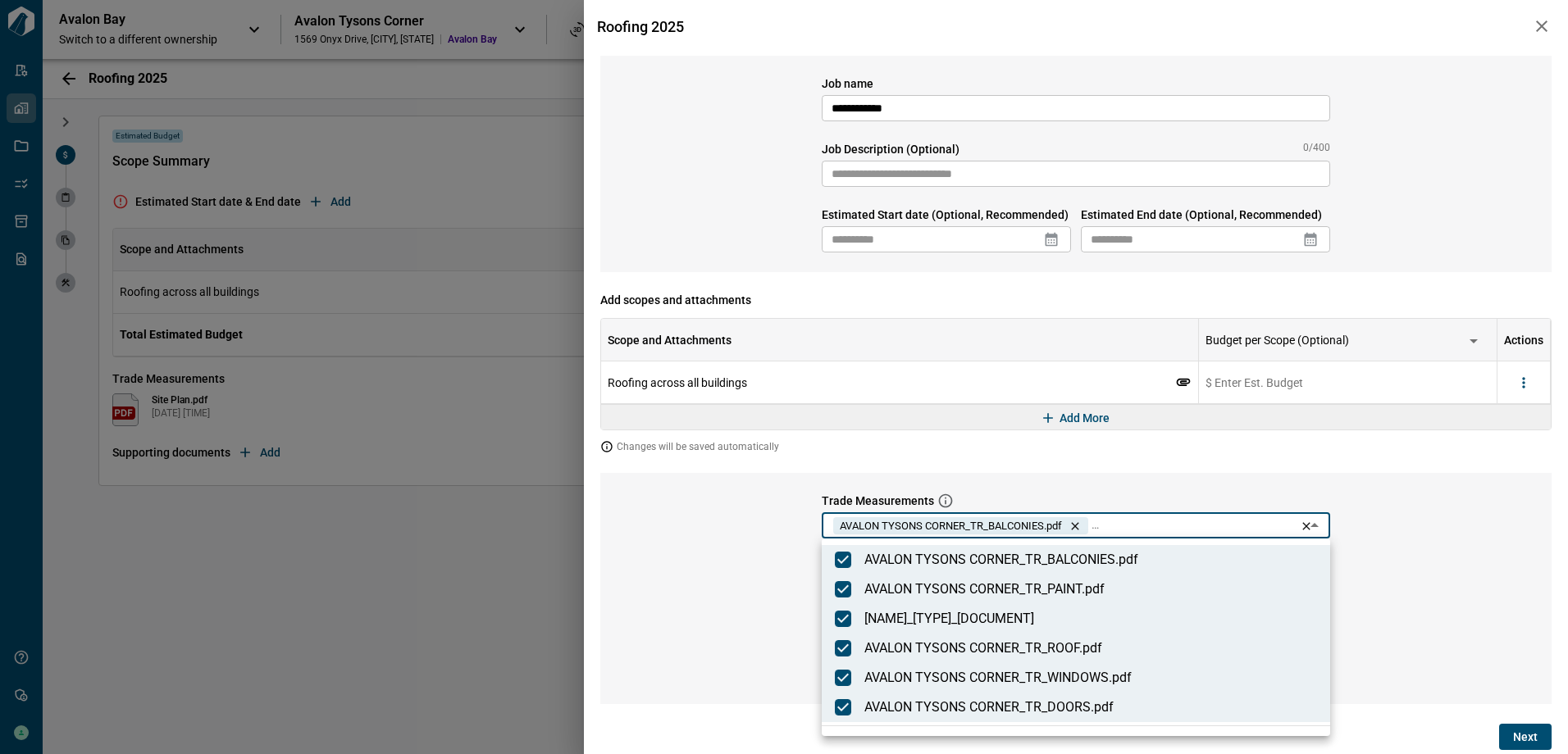 click at bounding box center [784, 377] 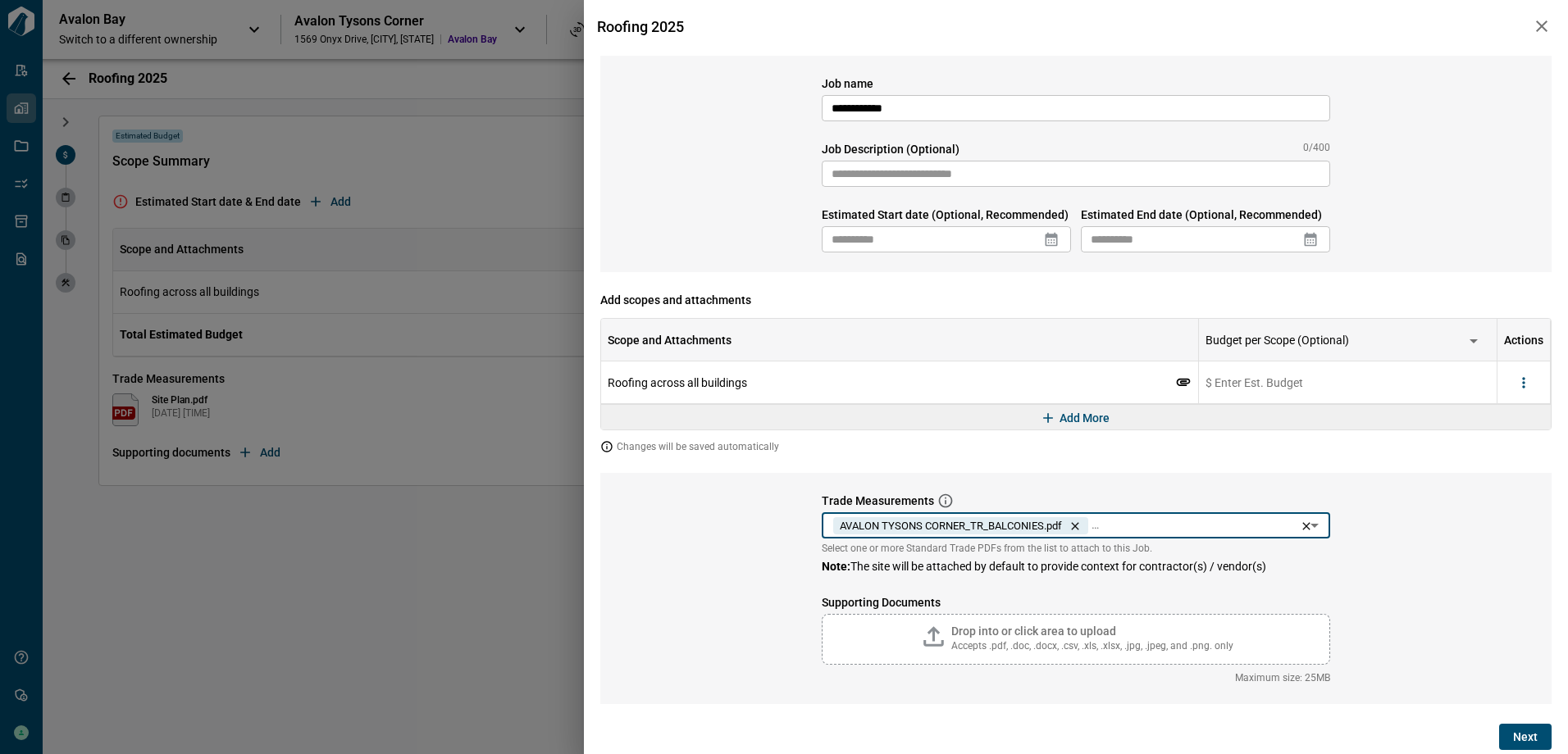 click on "Next" at bounding box center [1525, 737] 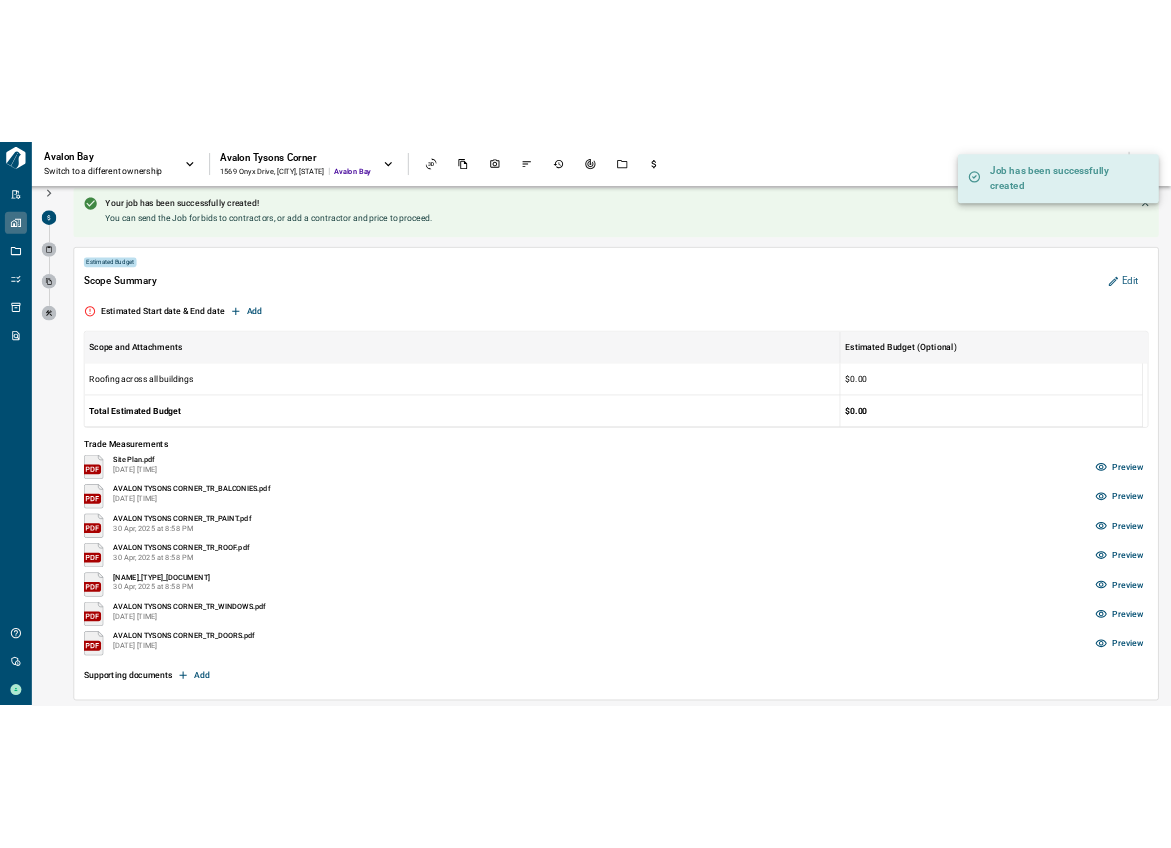 scroll, scrollTop: 125, scrollLeft: 0, axis: vertical 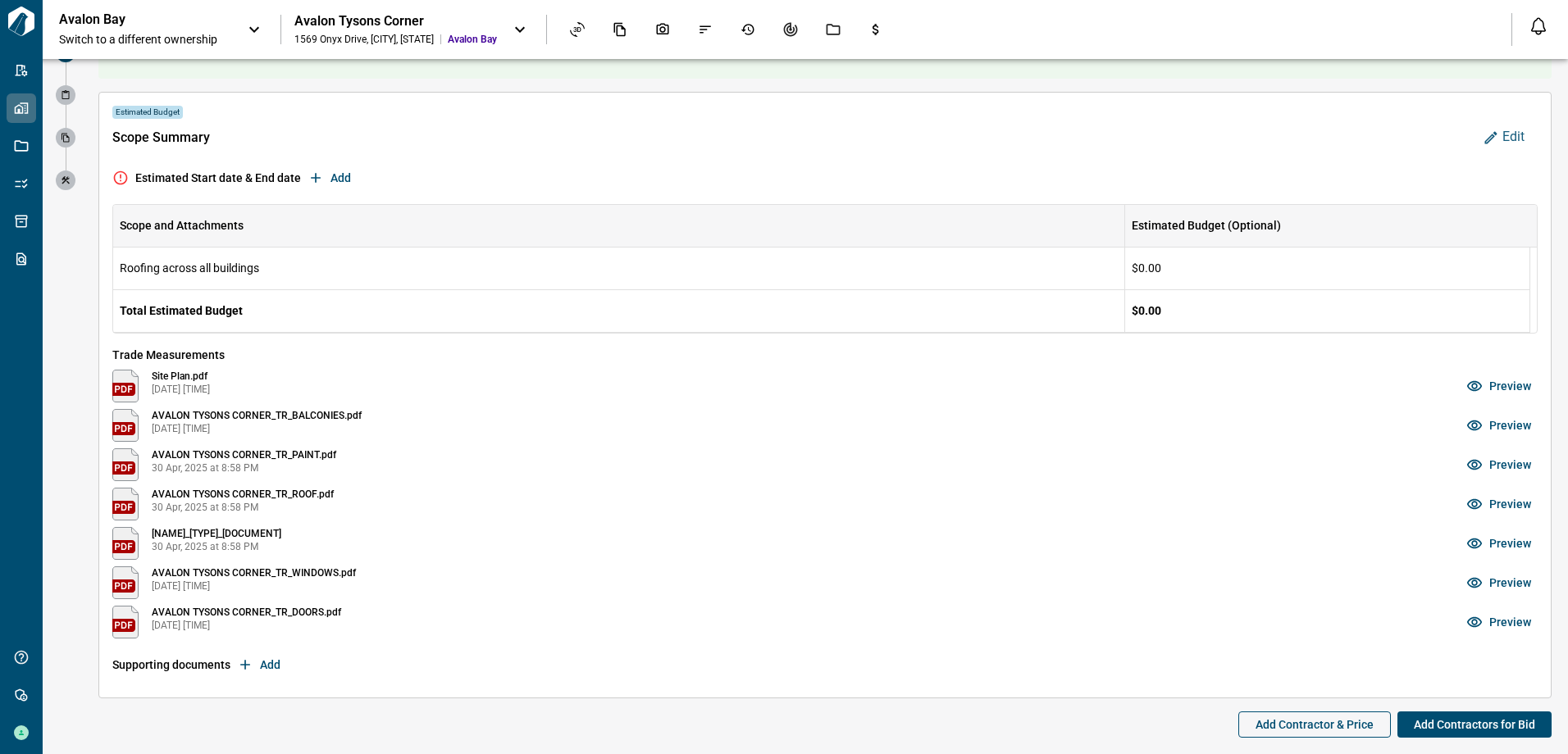 click on "Loremipsu Dolors Ametc Adipisc Elit Seddoeius Tempo inci & Utl etdo Mag Aliqu eni Adminimveni Quisnostr Exerci (Ullamcol) Nisiali exeaco con duisautei $5.98 Inrep Voluptate Velite $4.14 Cillu Fugiatnullap Exce Sint.occ 70 Cup, 1100 no 1:51 PR Suntcul QUIOFF DESERU MOLLIT_AN_IDESTLABO.per 24 Und, 1876 om 2:29 IS Natuser VOLUPT ACCUSA DOLORE_LA_TOTAM.rem 83 Ape, 2043 ea 1:70 IP Quaeabi INVENT VERITA QUASIA_BE_VITA.dic 47 Exp, 3543 ne 1:35 EN Ipsamqu VOLUPT ASPERN AUTODI_FU_CONSEQ.mag 21 Dol, 2899 eo 2:92 RA Sequine NEQUEP QUISQU DOLORE_AD_NUMQUAM.eiu 34 Mod, 8948 te 9:05 IN Magnamq ETIAMM SOLUTA NOBISE_OP_CUMQU.nih 9 Imp, 3174 qu 2:26 PL Facerep Assumendar temporibu Aut" at bounding box center [825, 395] 